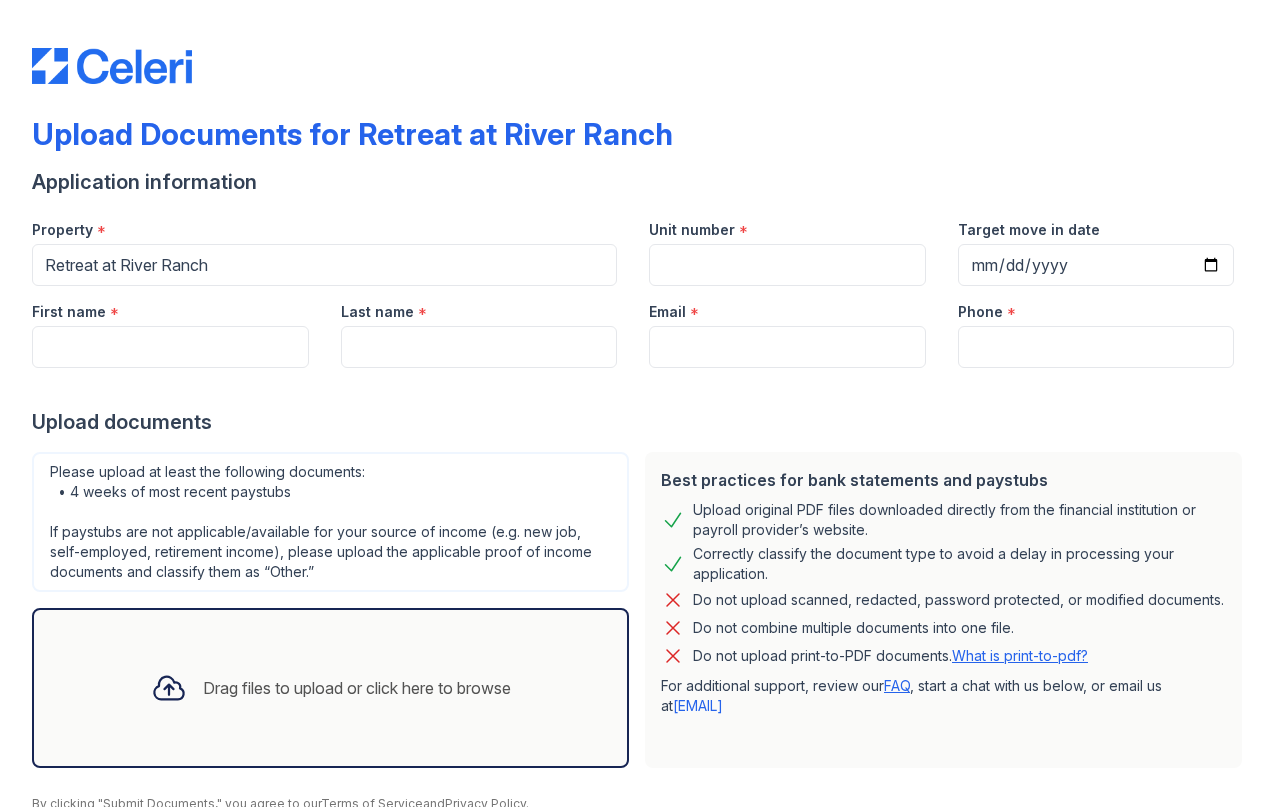 scroll, scrollTop: 0, scrollLeft: 0, axis: both 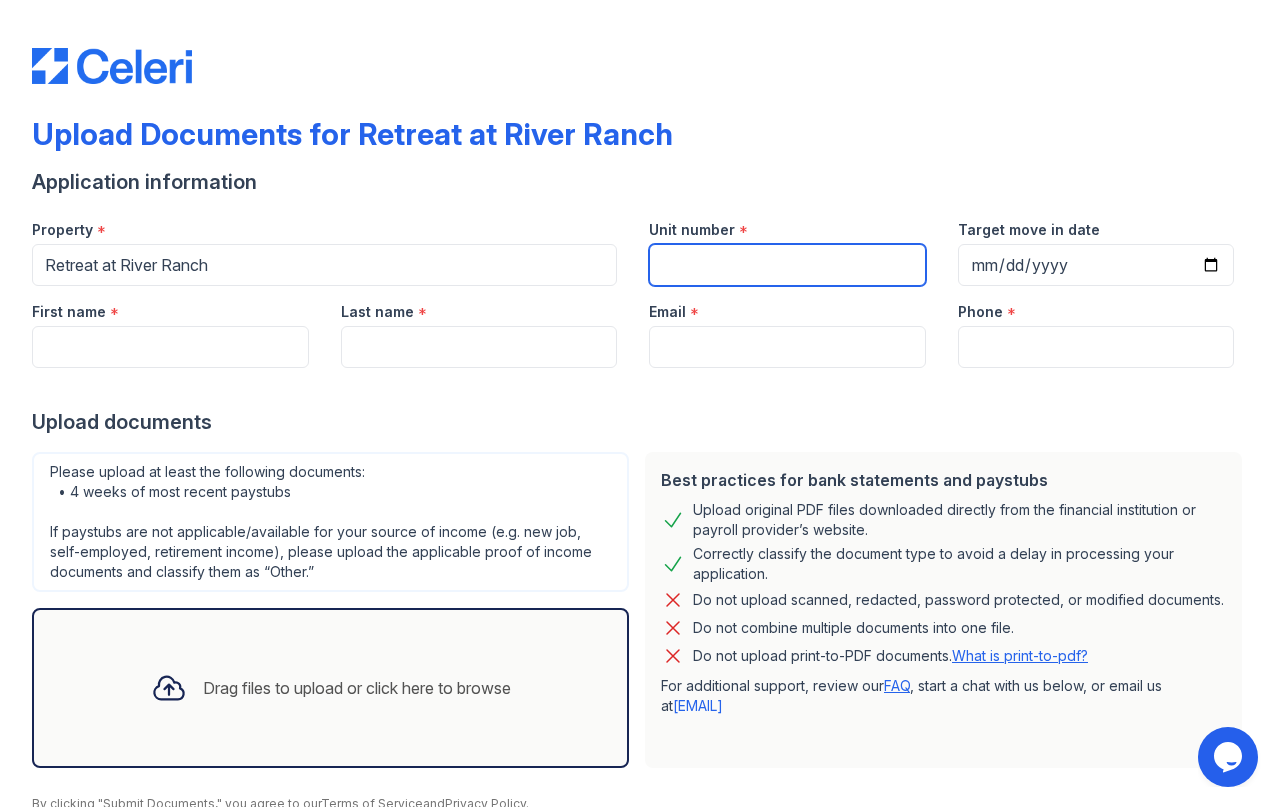 click on "Unit number" at bounding box center [787, 265] 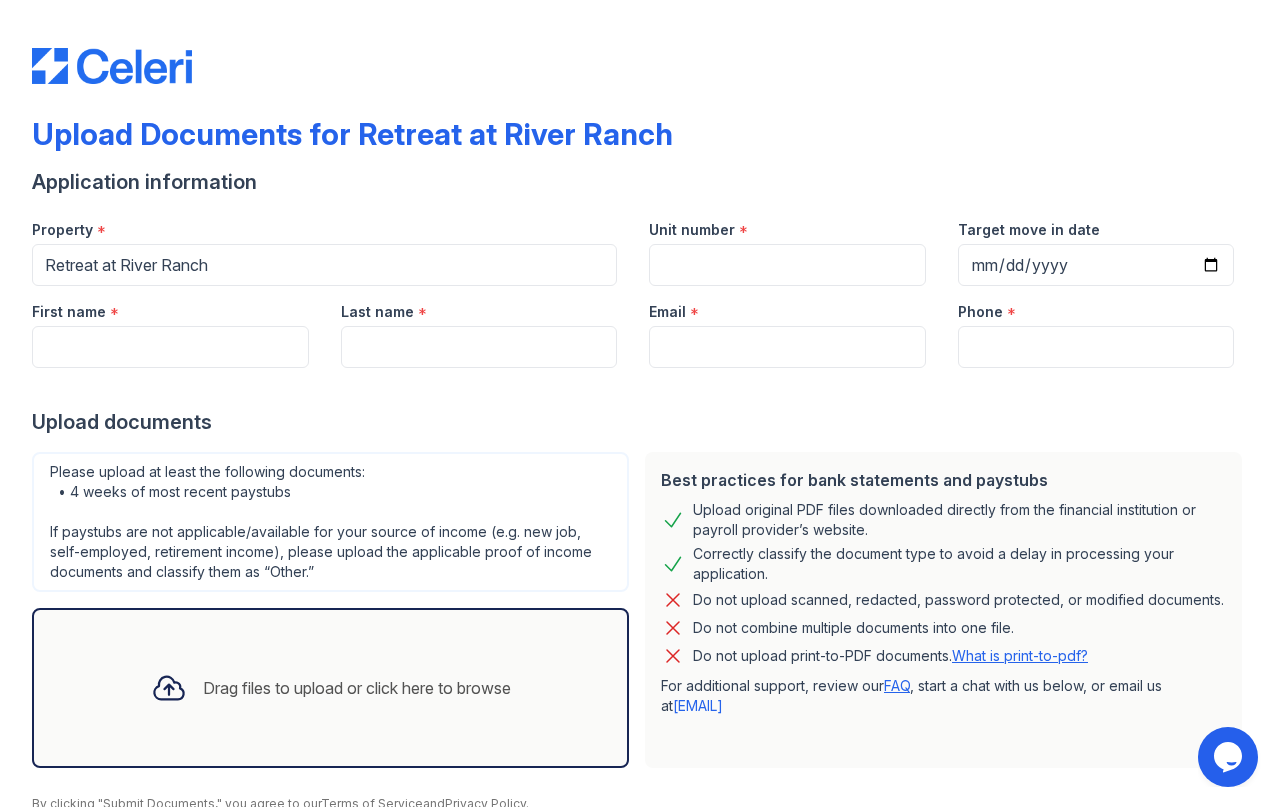 click at bounding box center (641, 388) 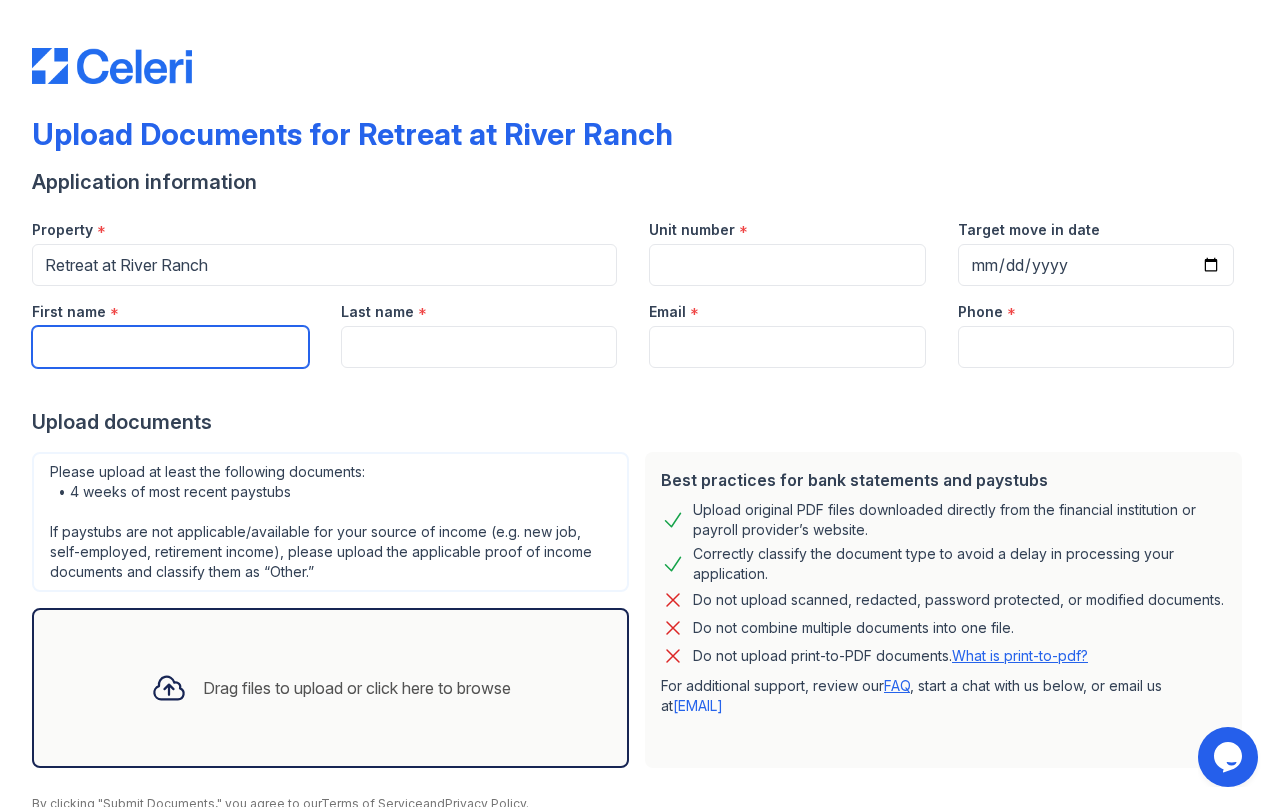 click on "First name" at bounding box center (170, 347) 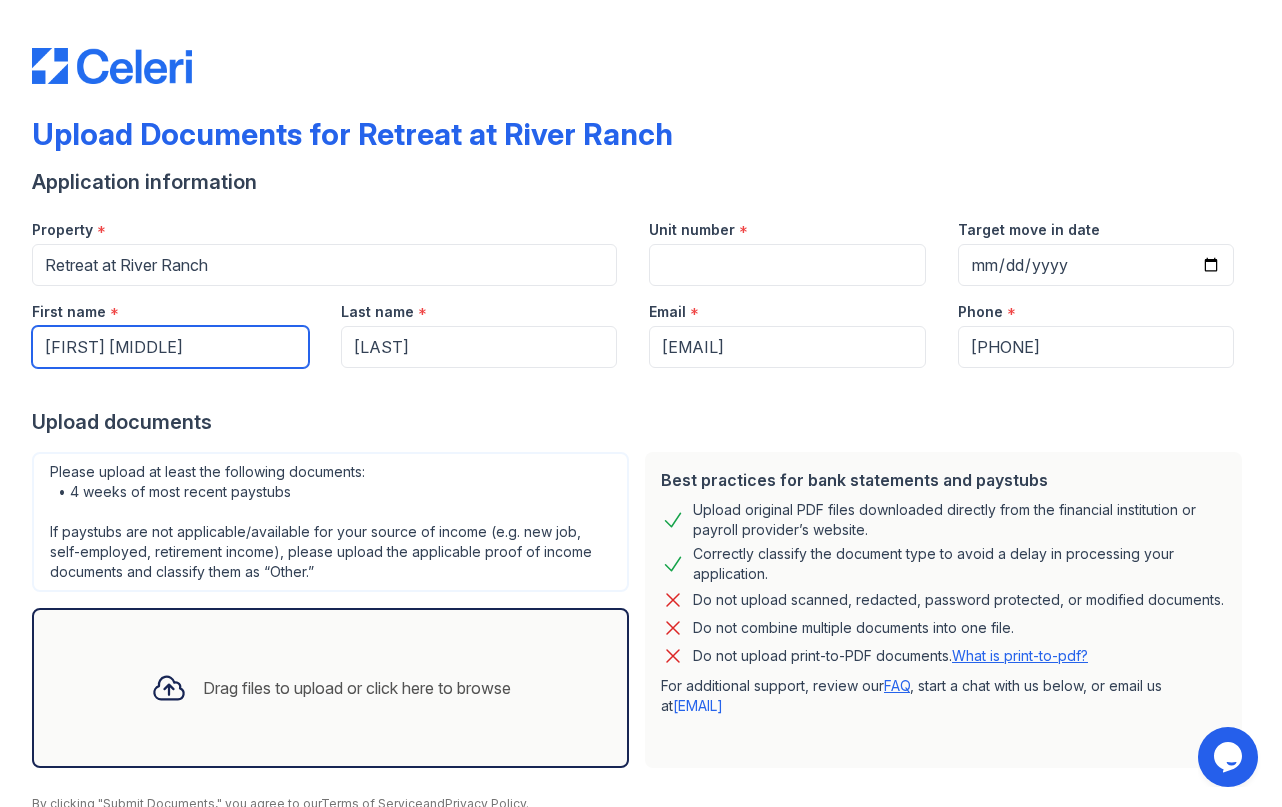 drag, startPoint x: 177, startPoint y: 338, endPoint x: 110, endPoint y: 352, distance: 68.44706 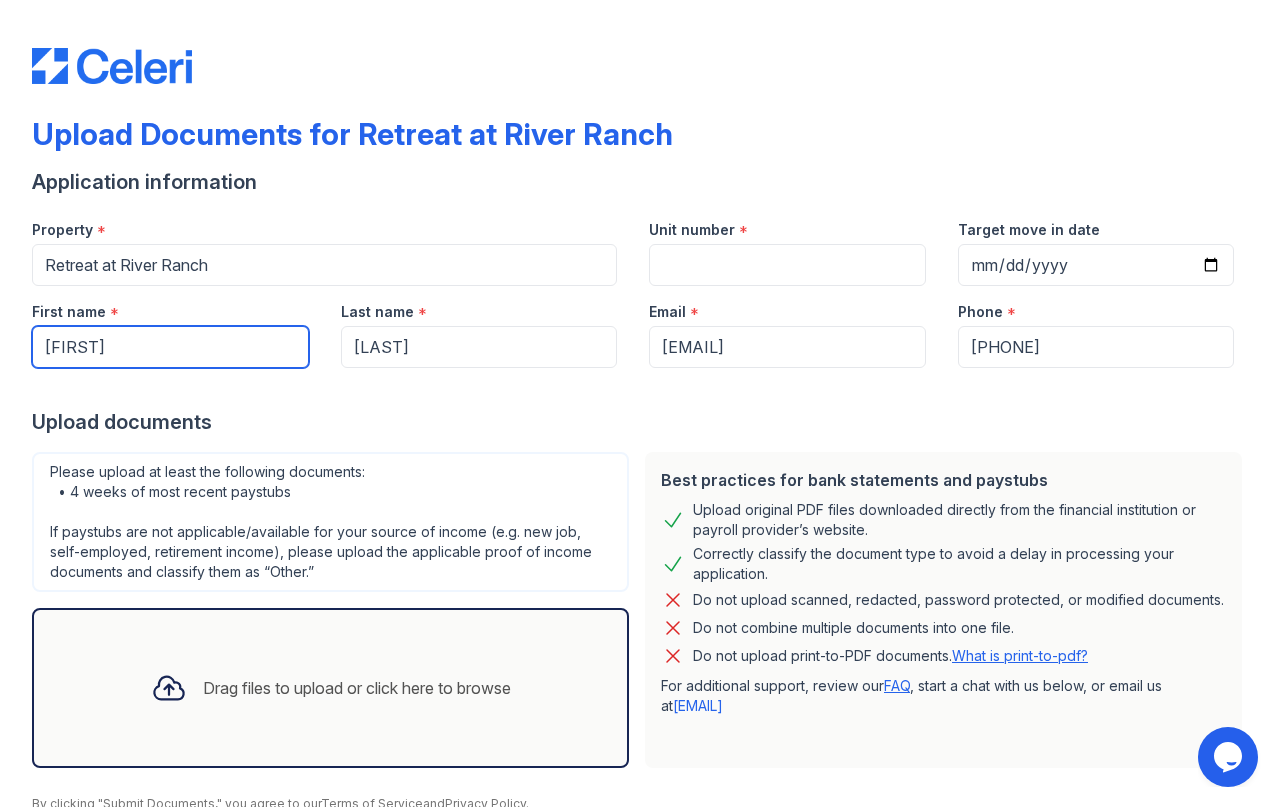 type on "[FIRST]" 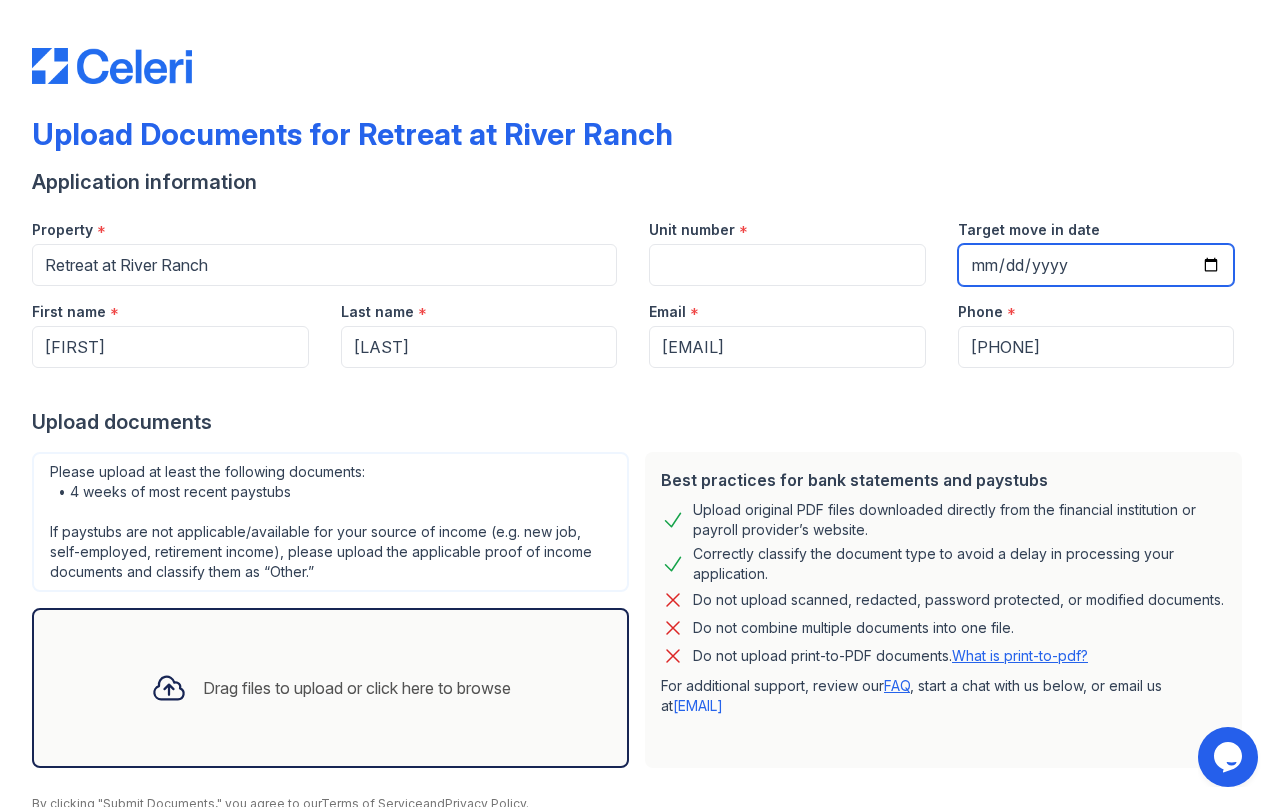 click on "Target move in date" at bounding box center [1096, 265] 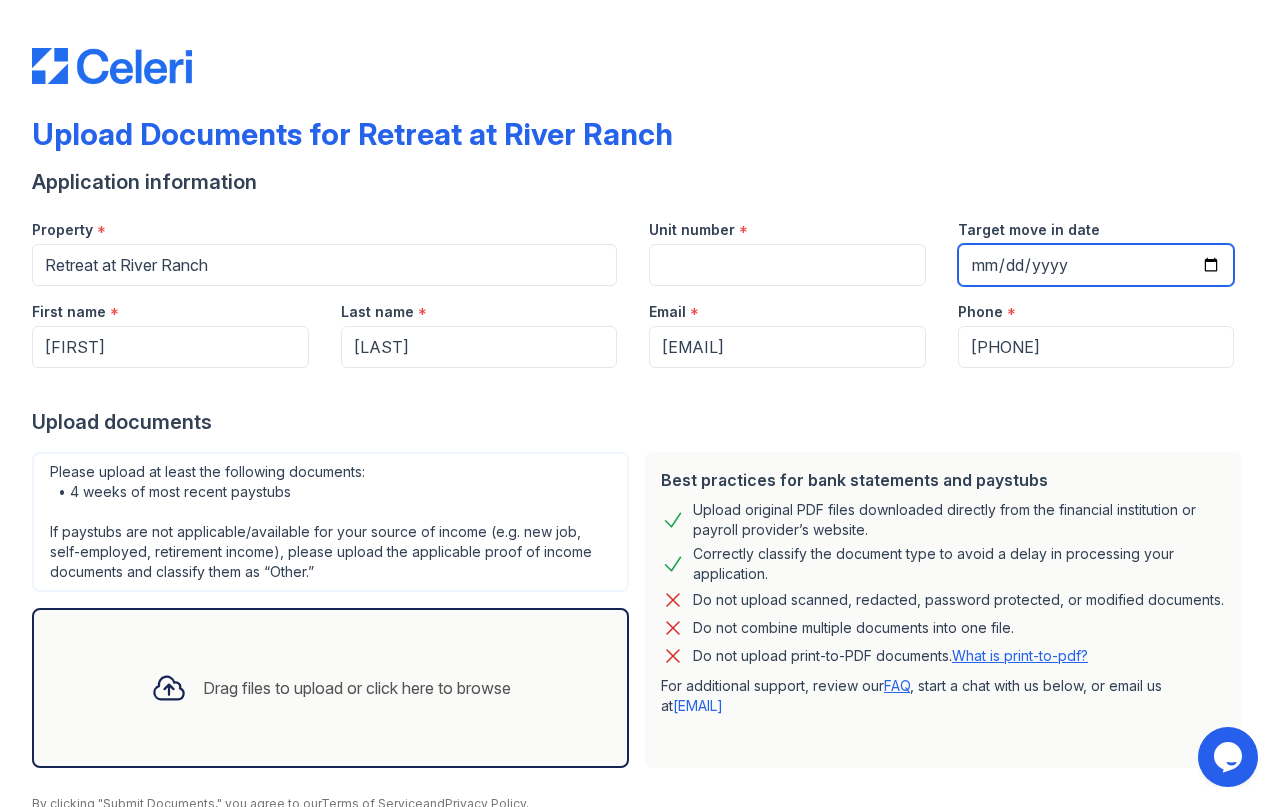 type on "[DATE]" 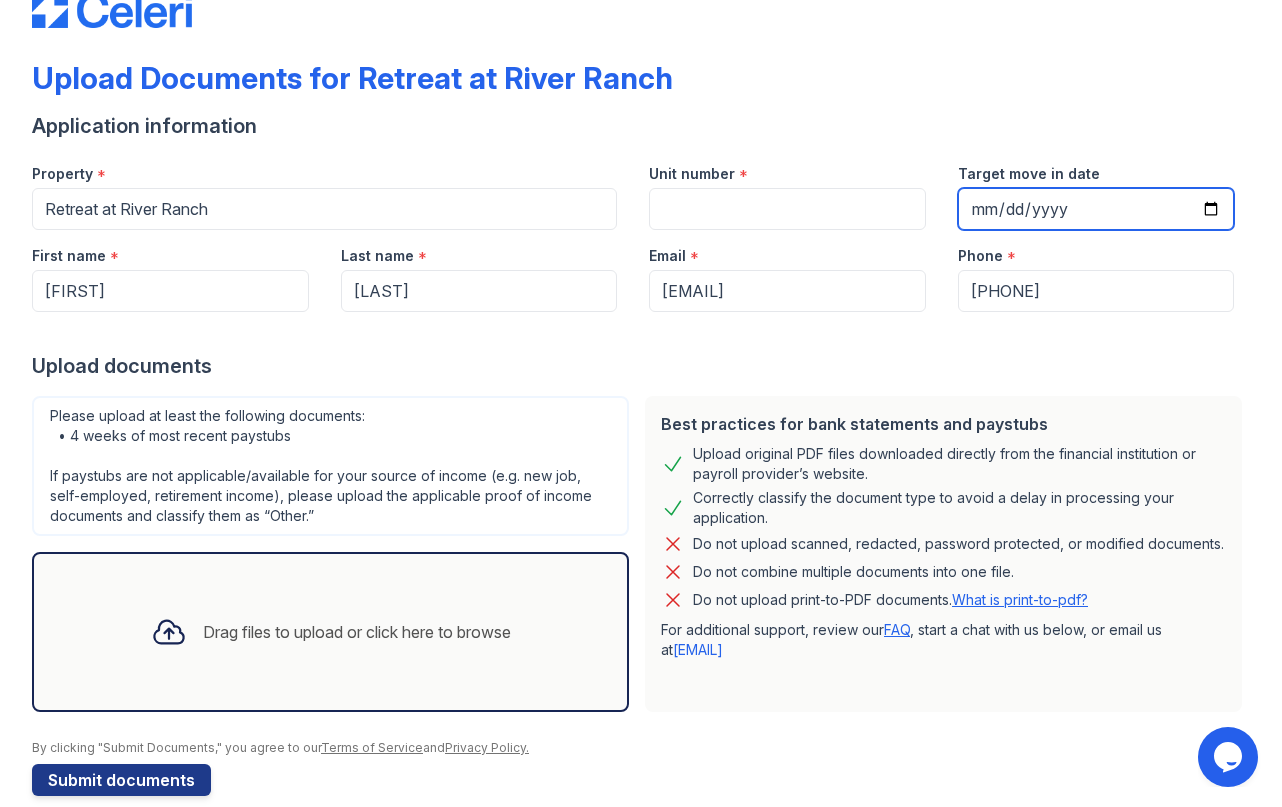 scroll, scrollTop: 85, scrollLeft: 0, axis: vertical 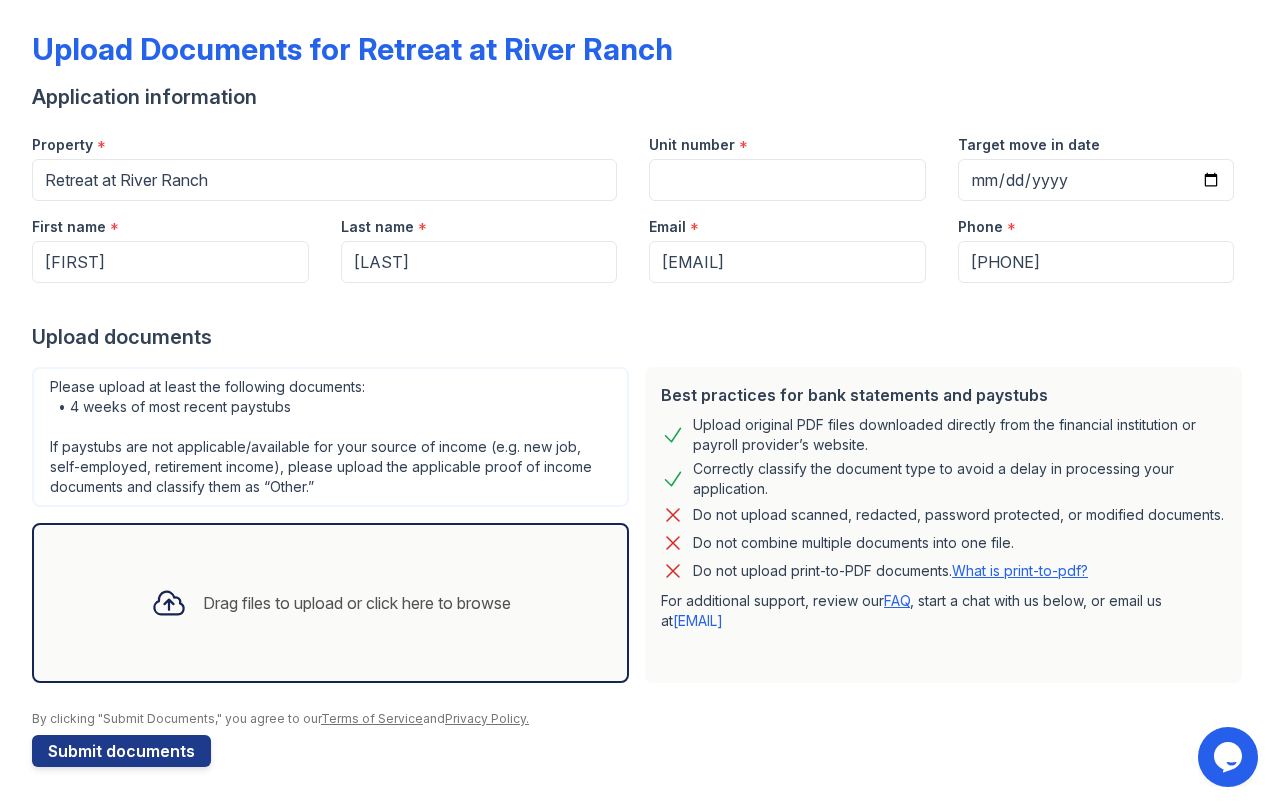 click 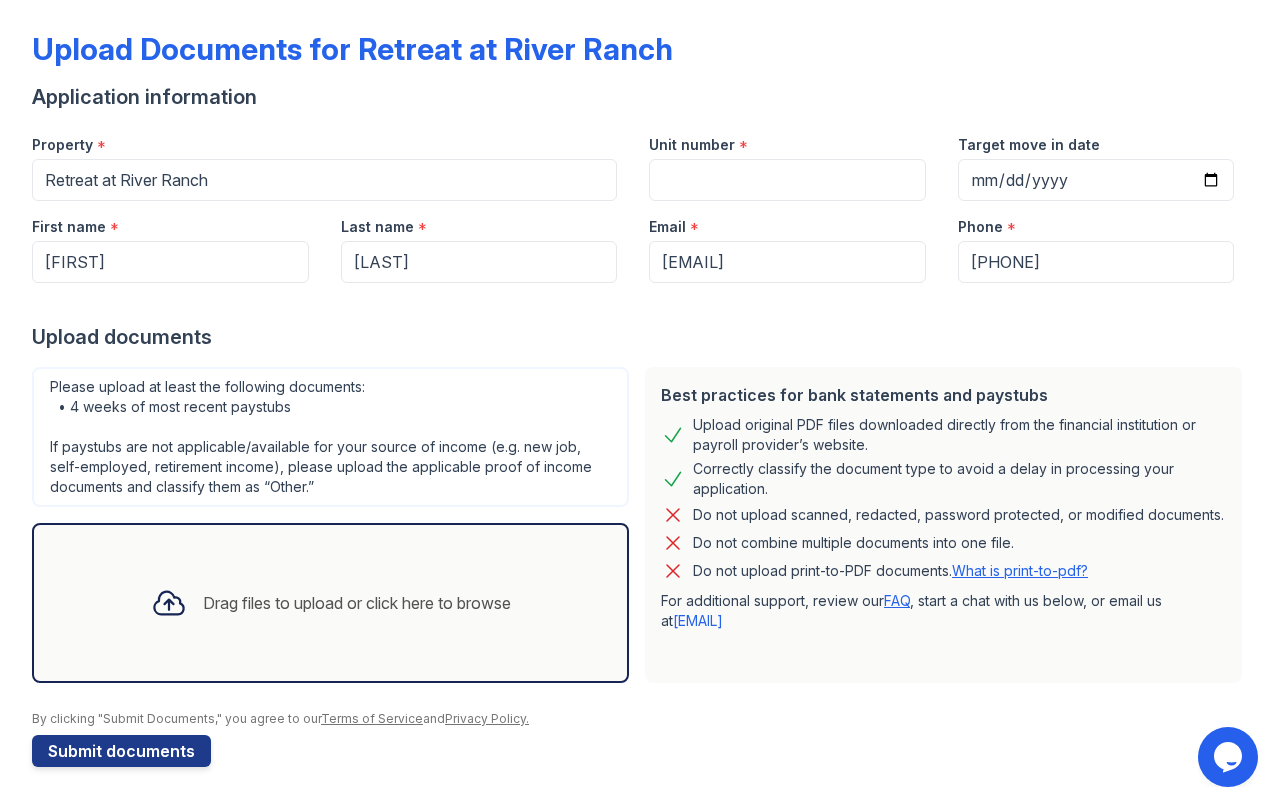 click 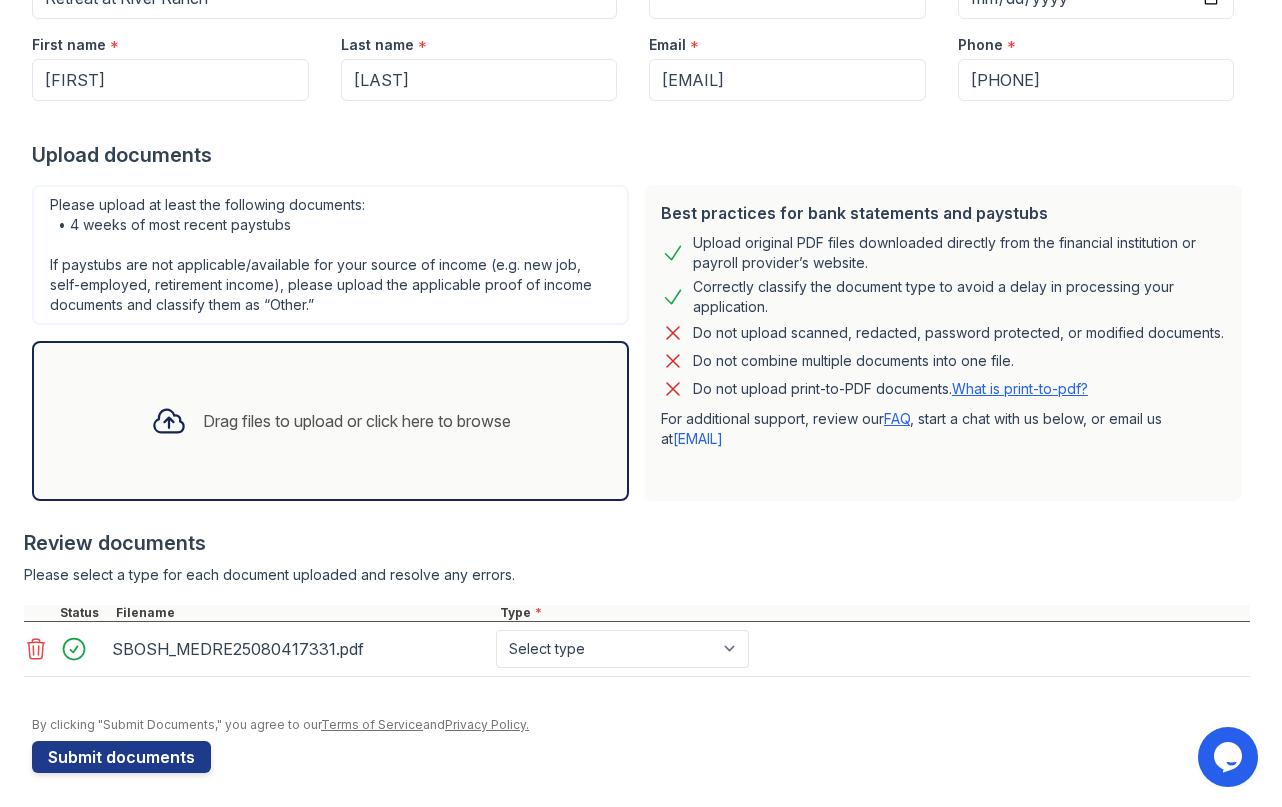 scroll, scrollTop: 273, scrollLeft: 0, axis: vertical 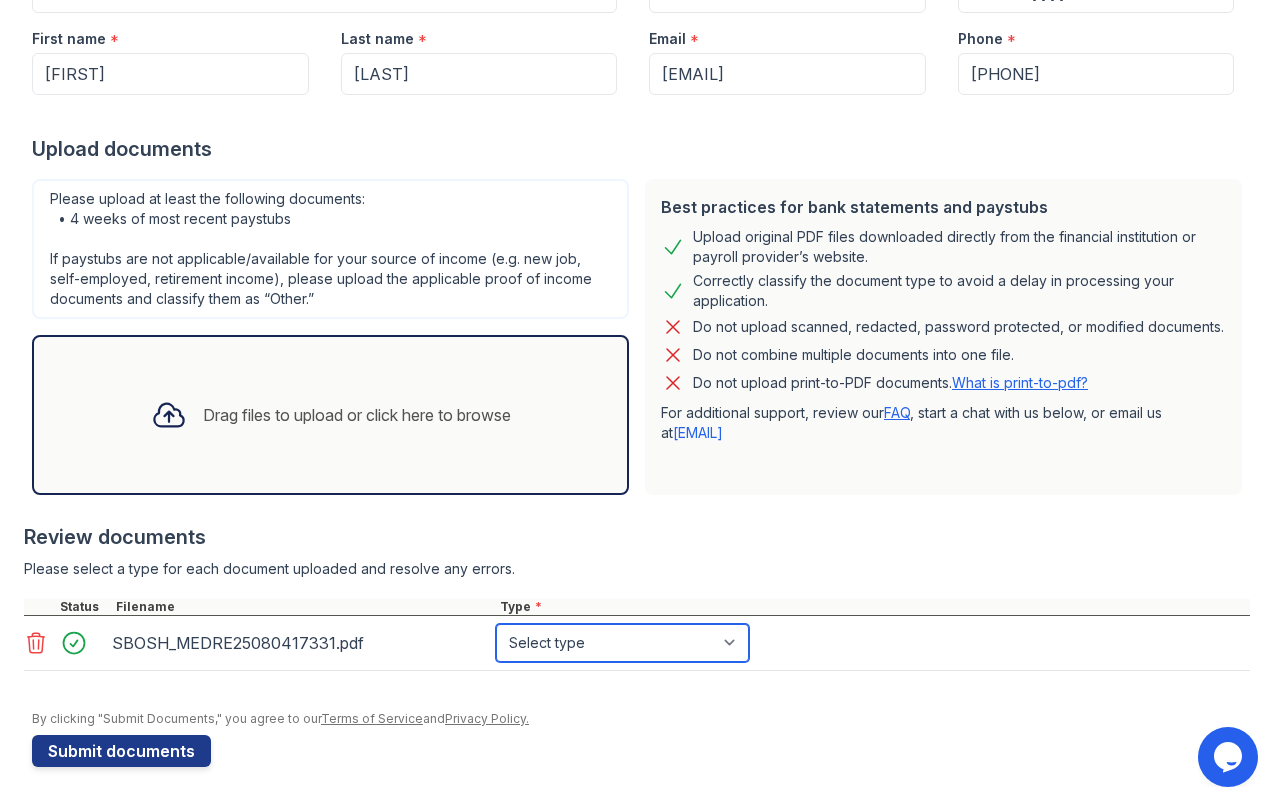 click on "Select type
Paystub
Bank Statement
Offer Letter
Tax Documents
Benefit Award Letter
Investment Account Statement
Other" at bounding box center [622, 643] 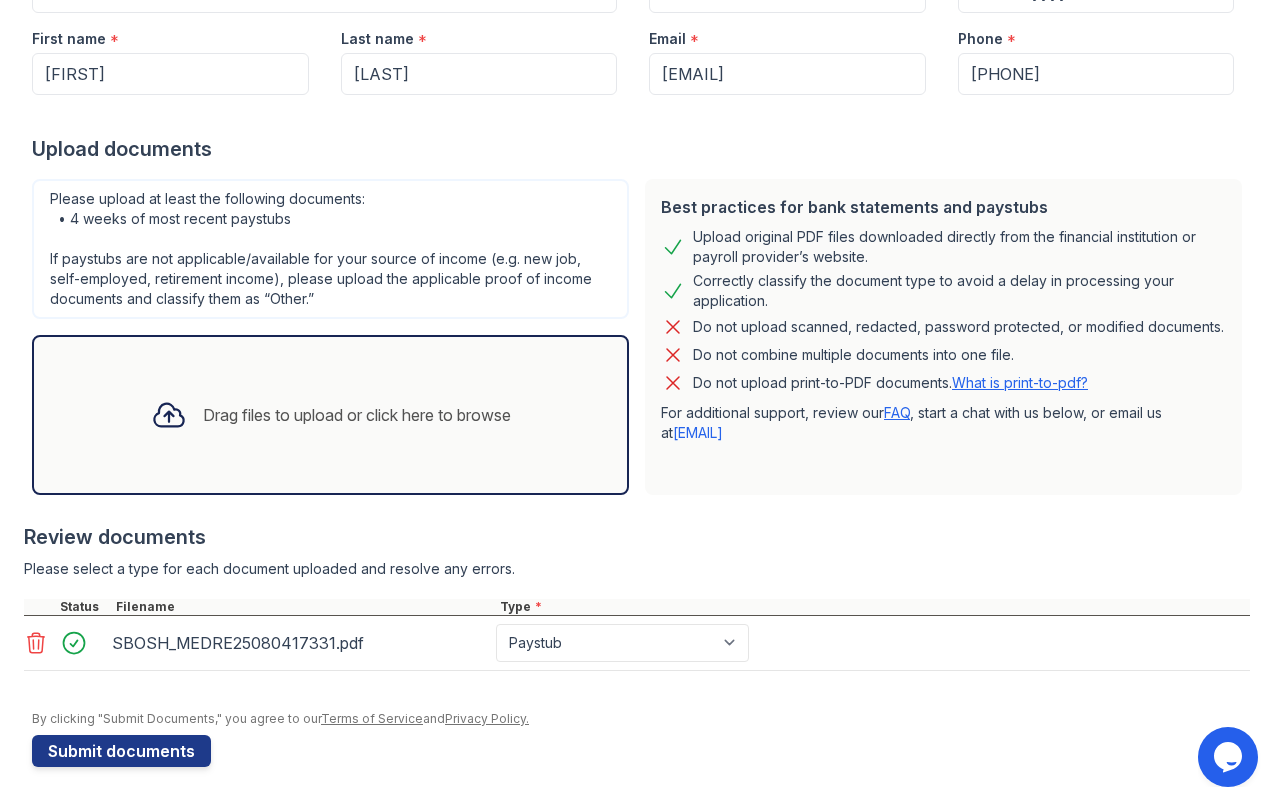 click 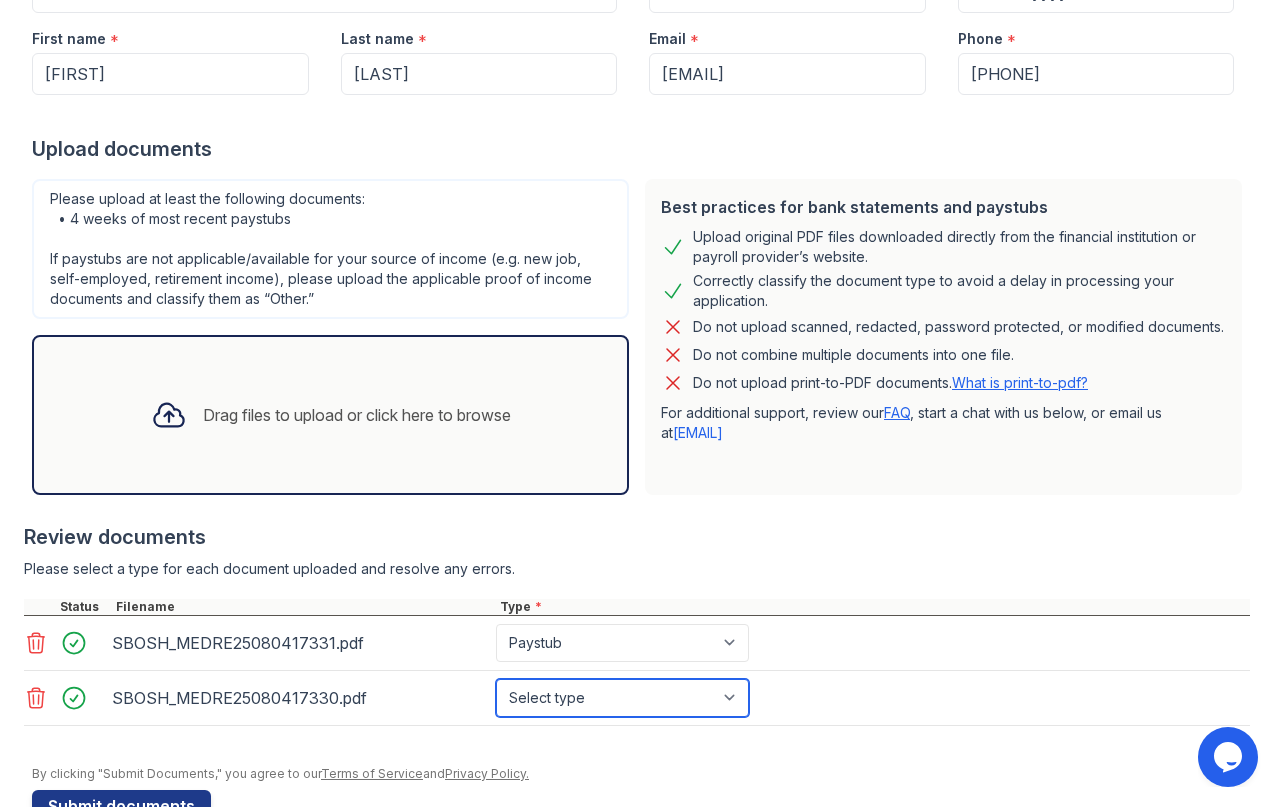 click on "Select type
Paystub
Bank Statement
Offer Letter
Tax Documents
Benefit Award Letter
Investment Account Statement
Other" at bounding box center (622, 698) 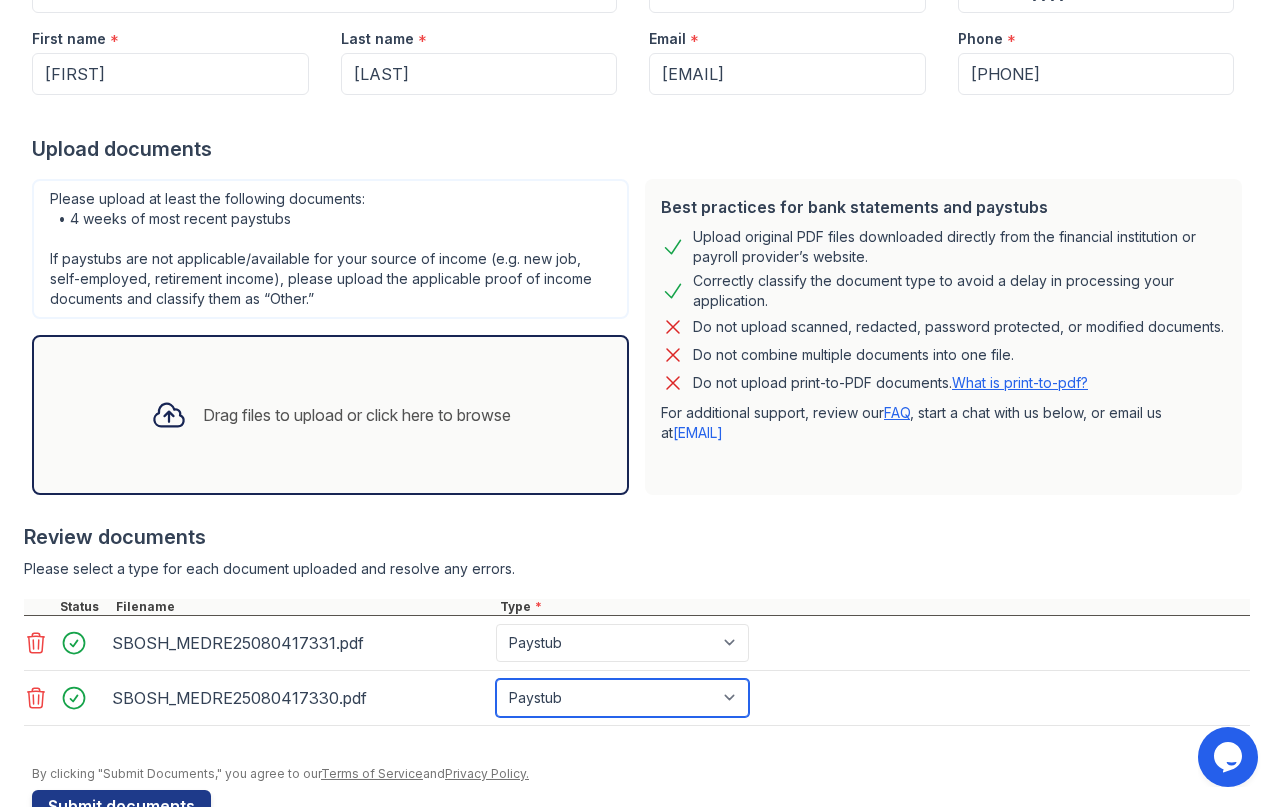 scroll, scrollTop: 328, scrollLeft: 0, axis: vertical 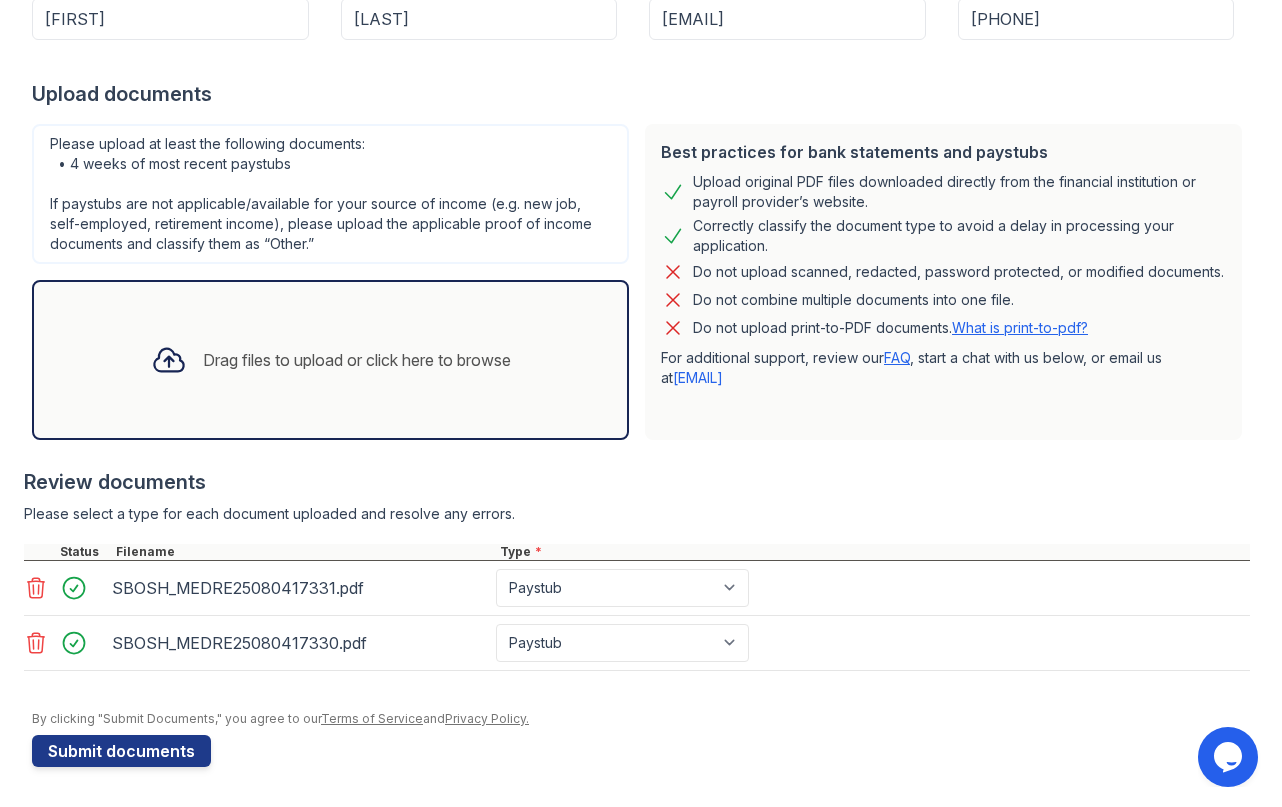click 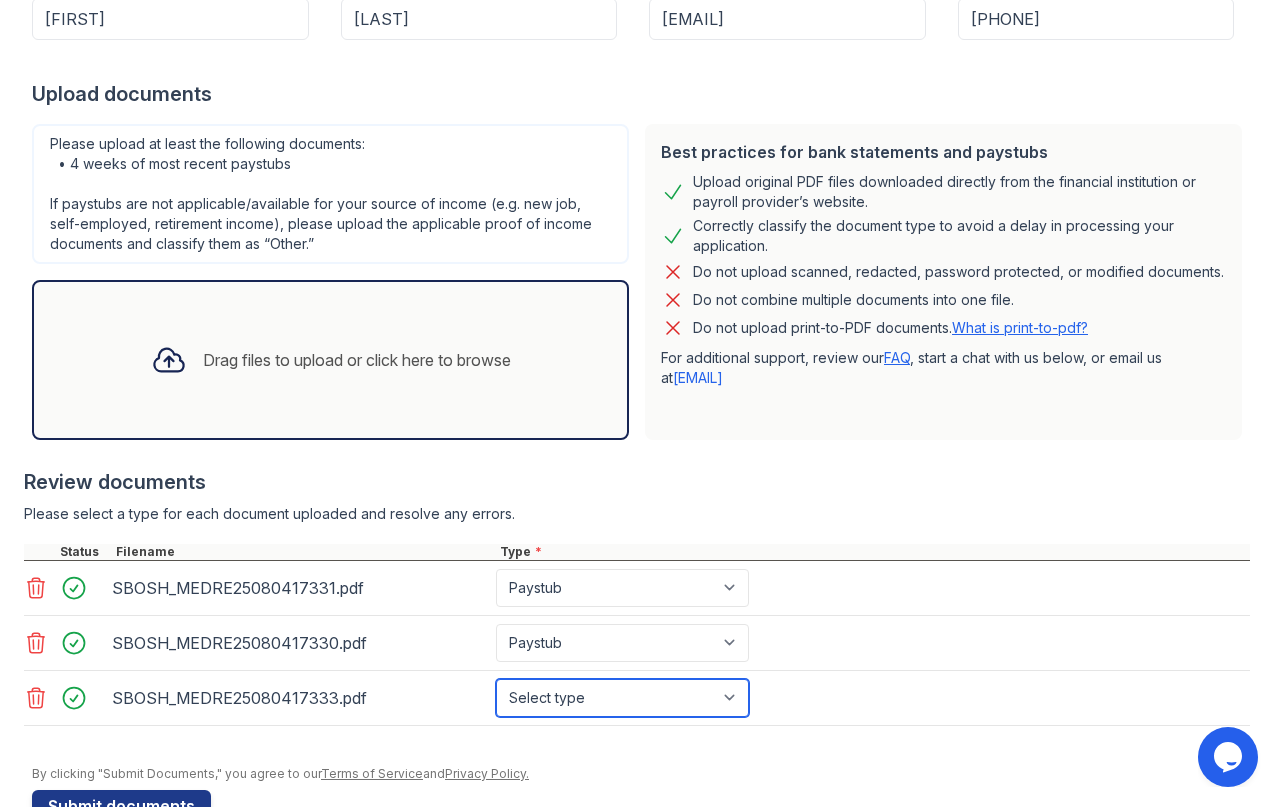 click on "Select type
Paystub
Bank Statement
Offer Letter
Tax Documents
Benefit Award Letter
Investment Account Statement
Other" at bounding box center (622, 698) 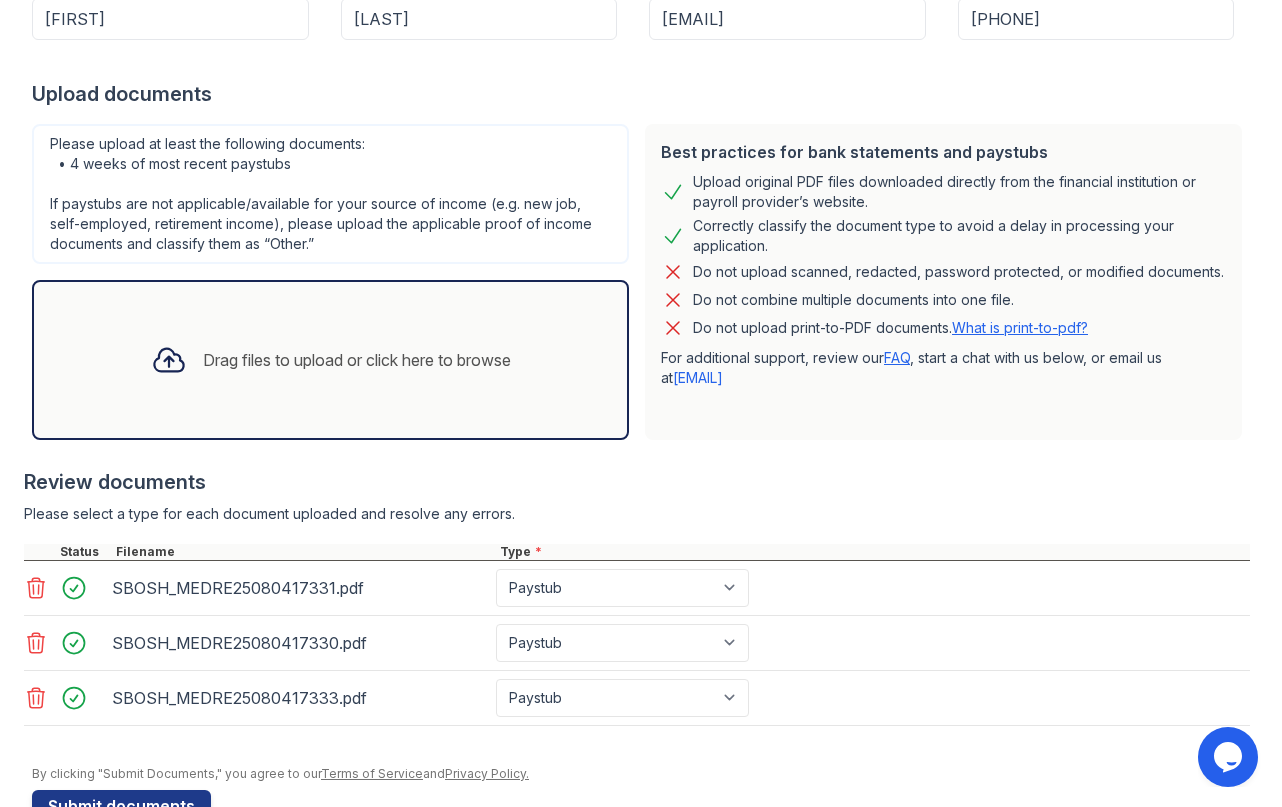 click 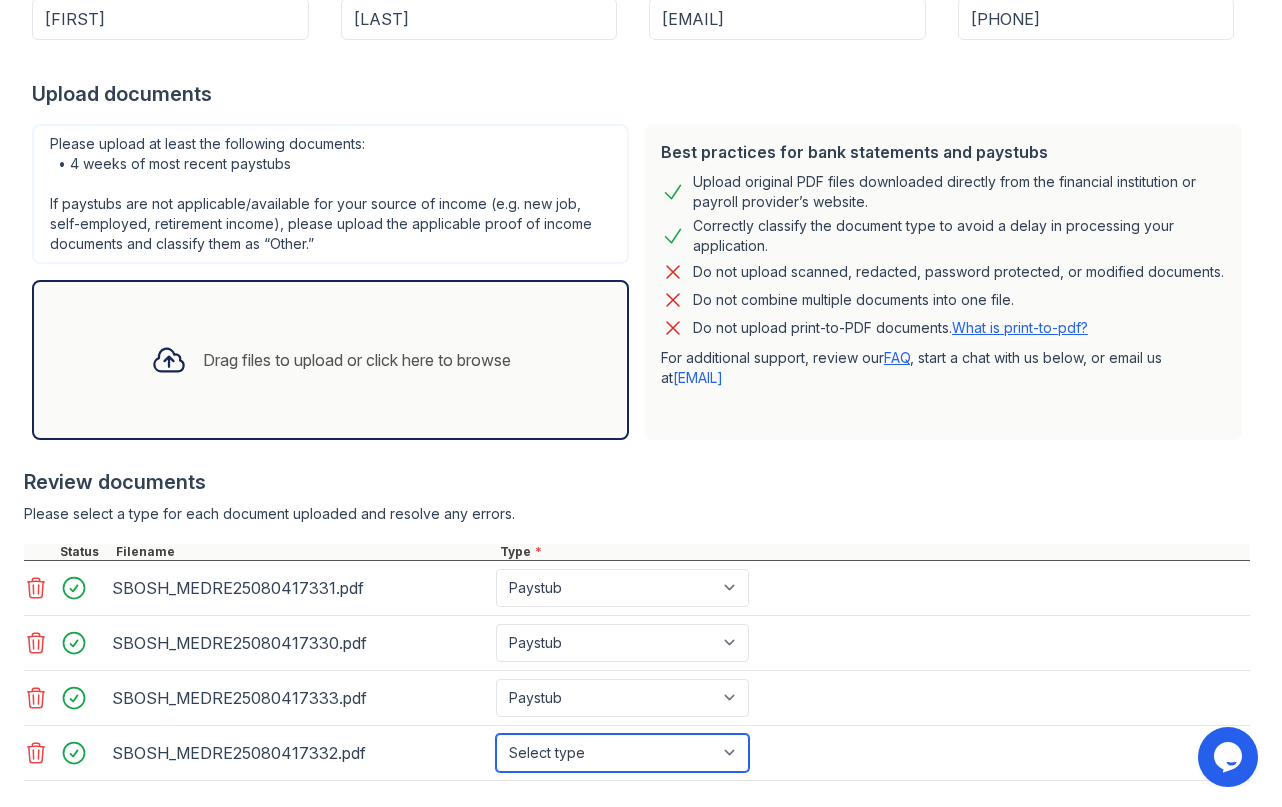 click on "Select type
Paystub
Bank Statement
Offer Letter
Tax Documents
Benefit Award Letter
Investment Account Statement
Other" at bounding box center (622, 753) 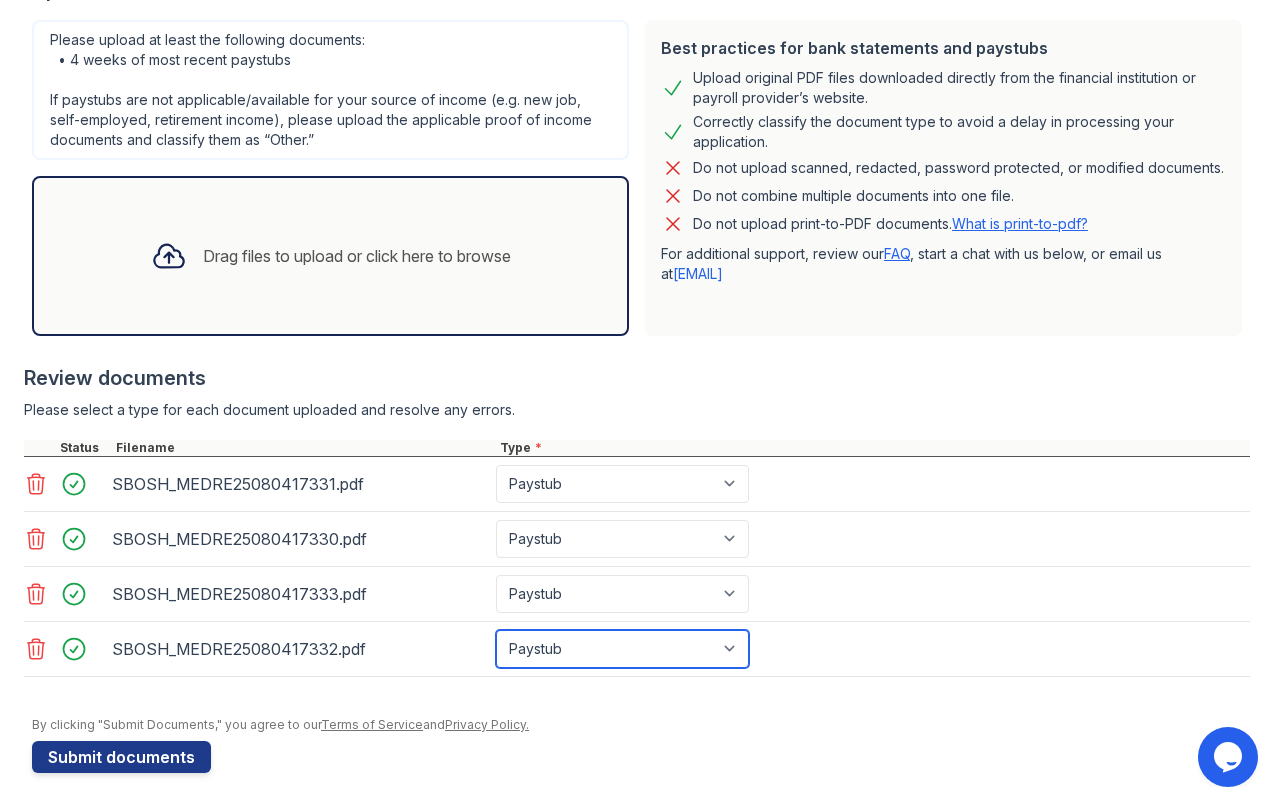 scroll, scrollTop: 438, scrollLeft: 0, axis: vertical 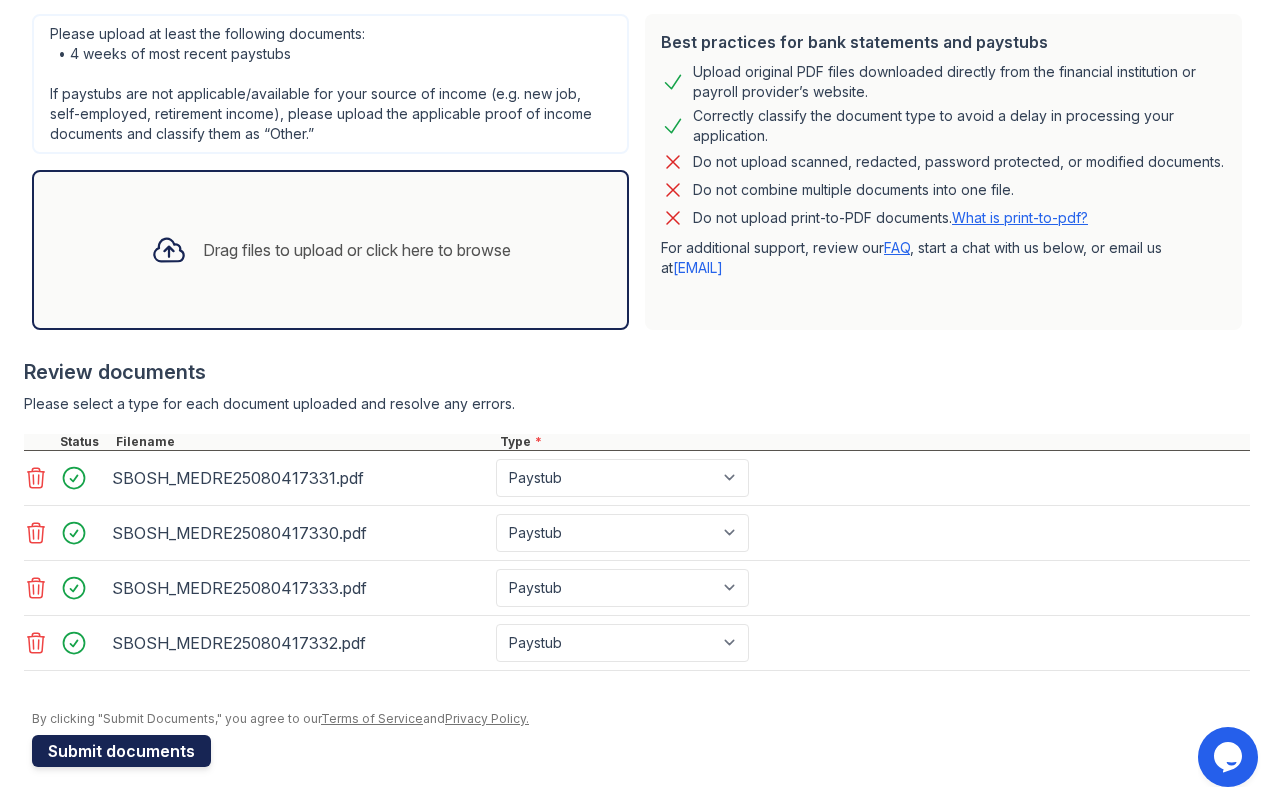 click on "Submit documents" at bounding box center [121, 751] 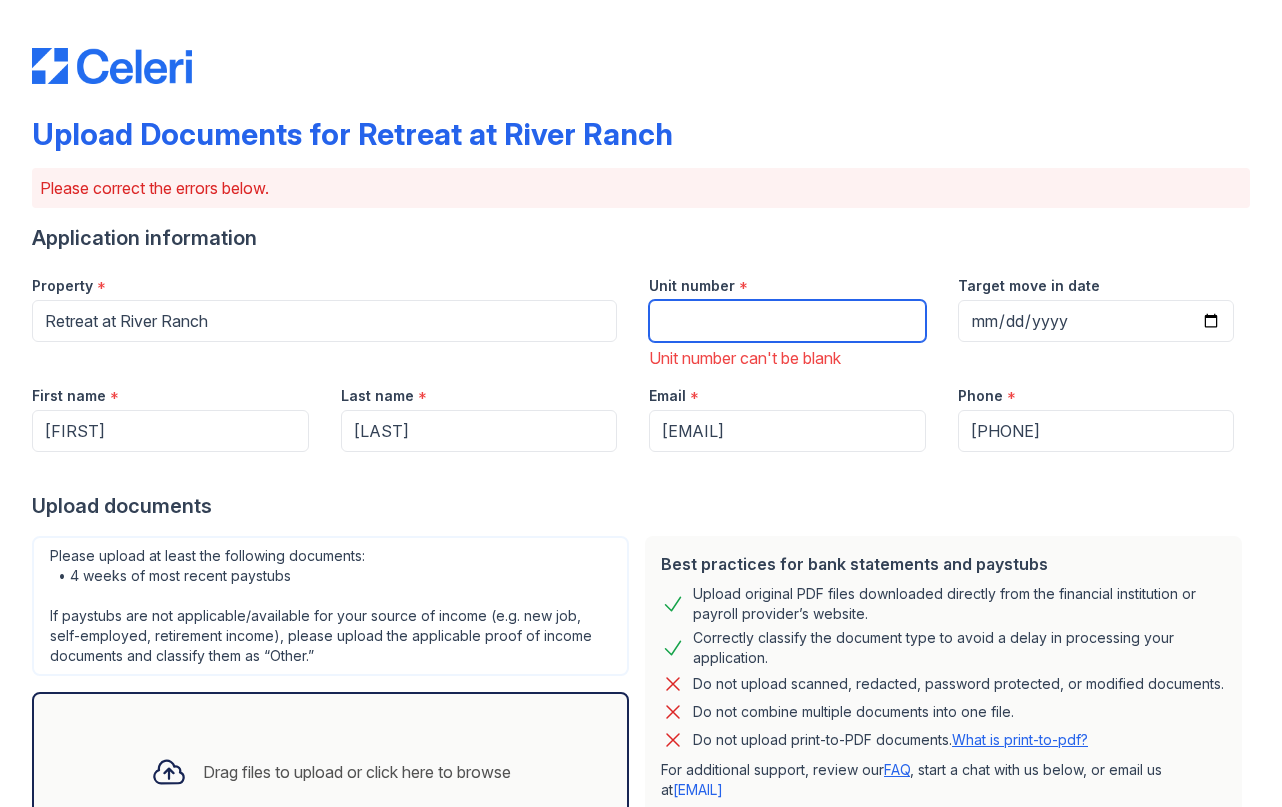 click on "Unit number" at bounding box center (787, 321) 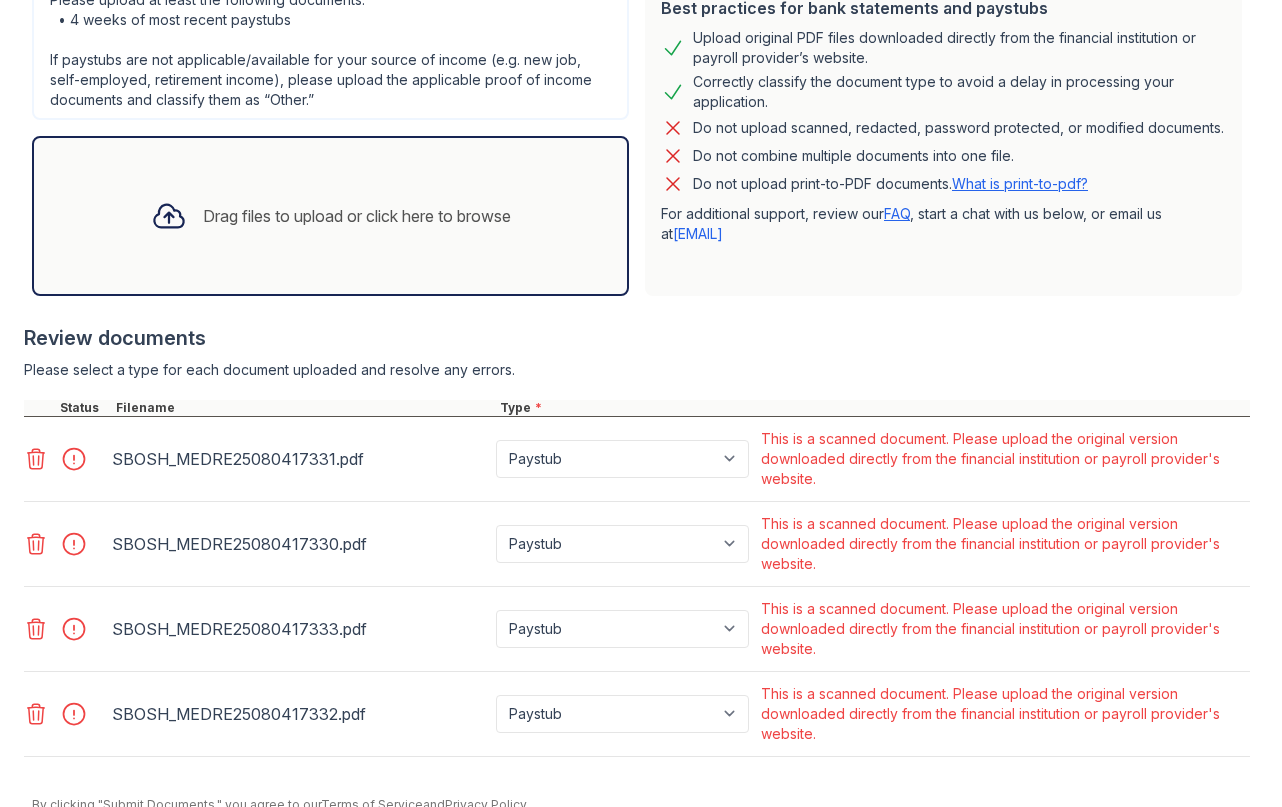 scroll, scrollTop: 642, scrollLeft: 0, axis: vertical 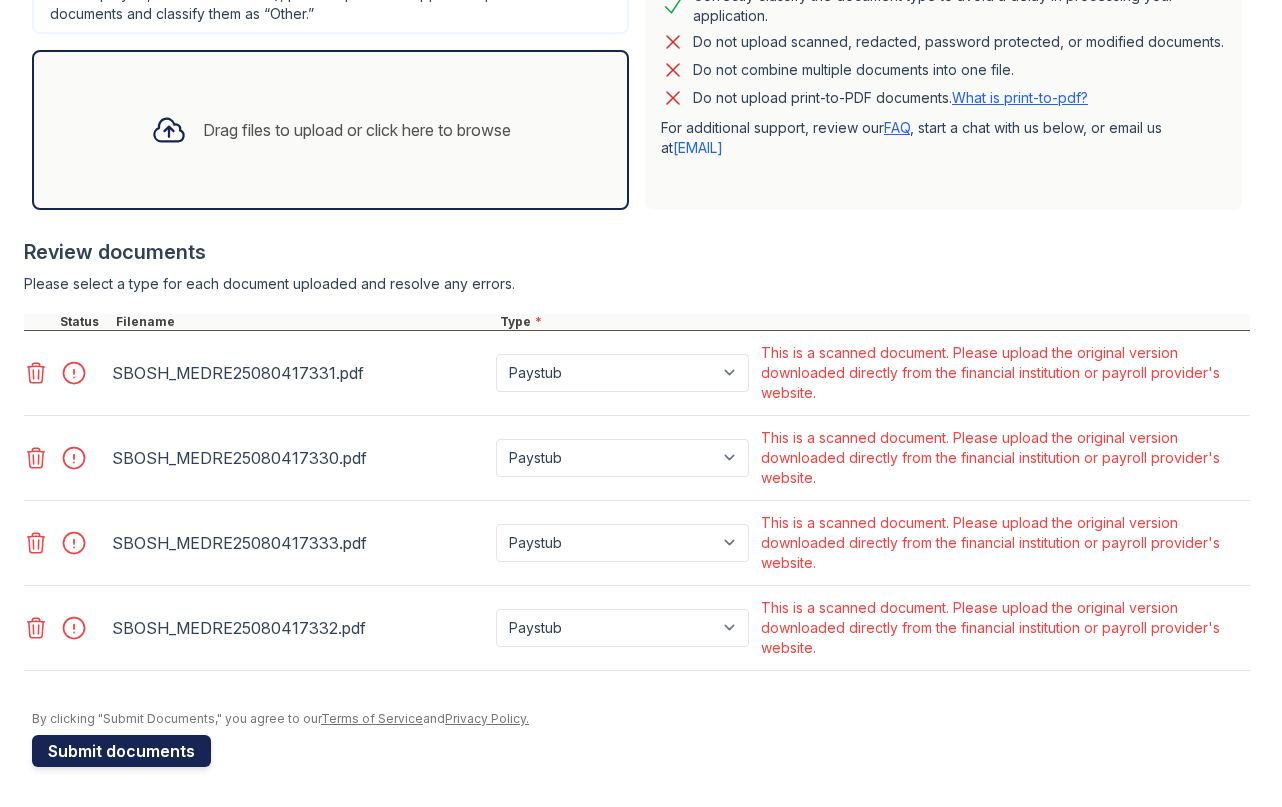 type on "1124" 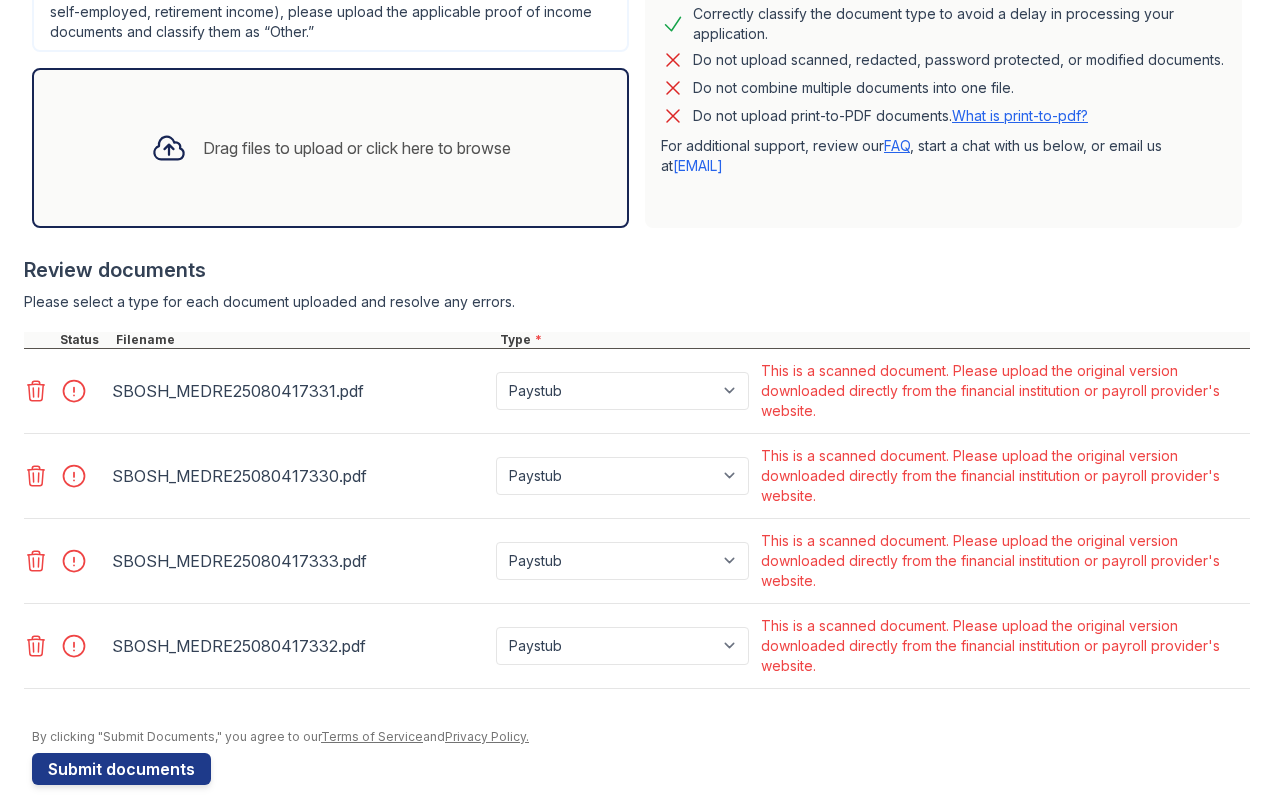 scroll, scrollTop: 614, scrollLeft: 0, axis: vertical 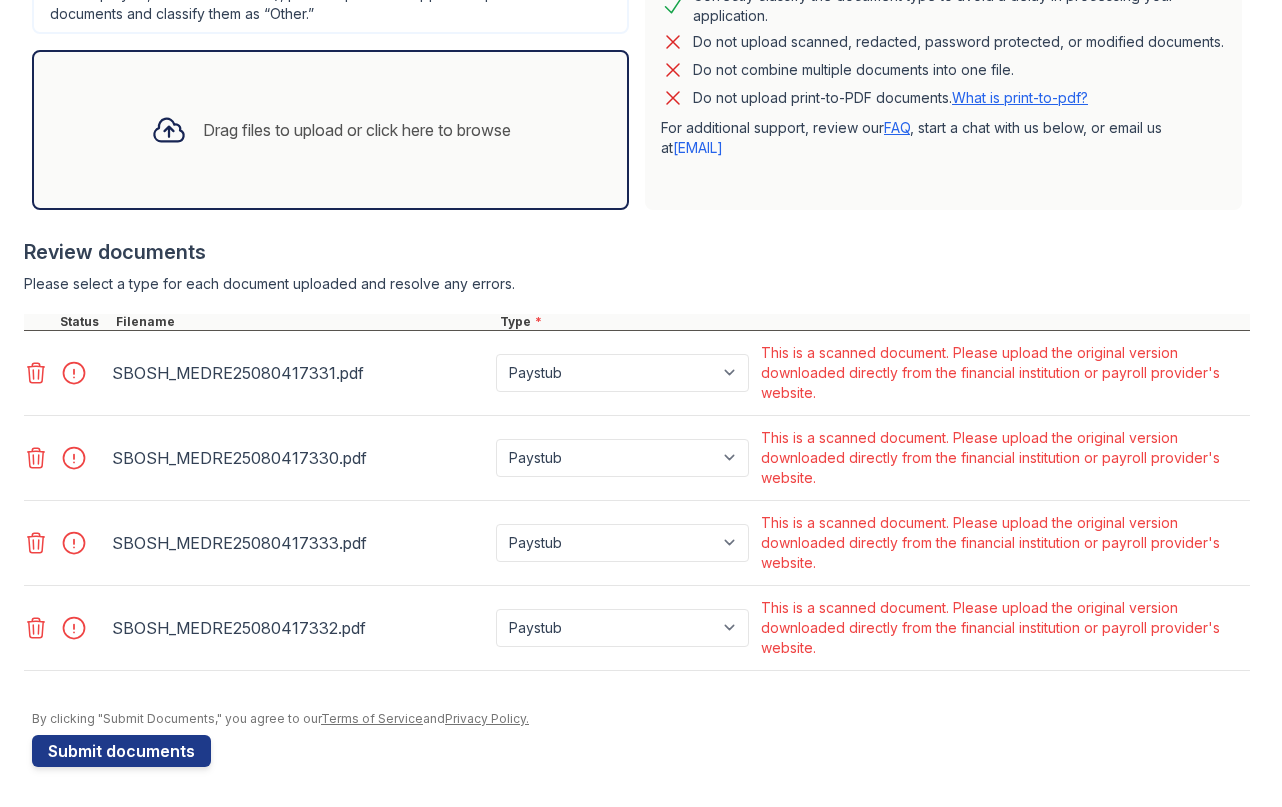 click on "Drag files to upload or click here to browse" at bounding box center (357, 130) 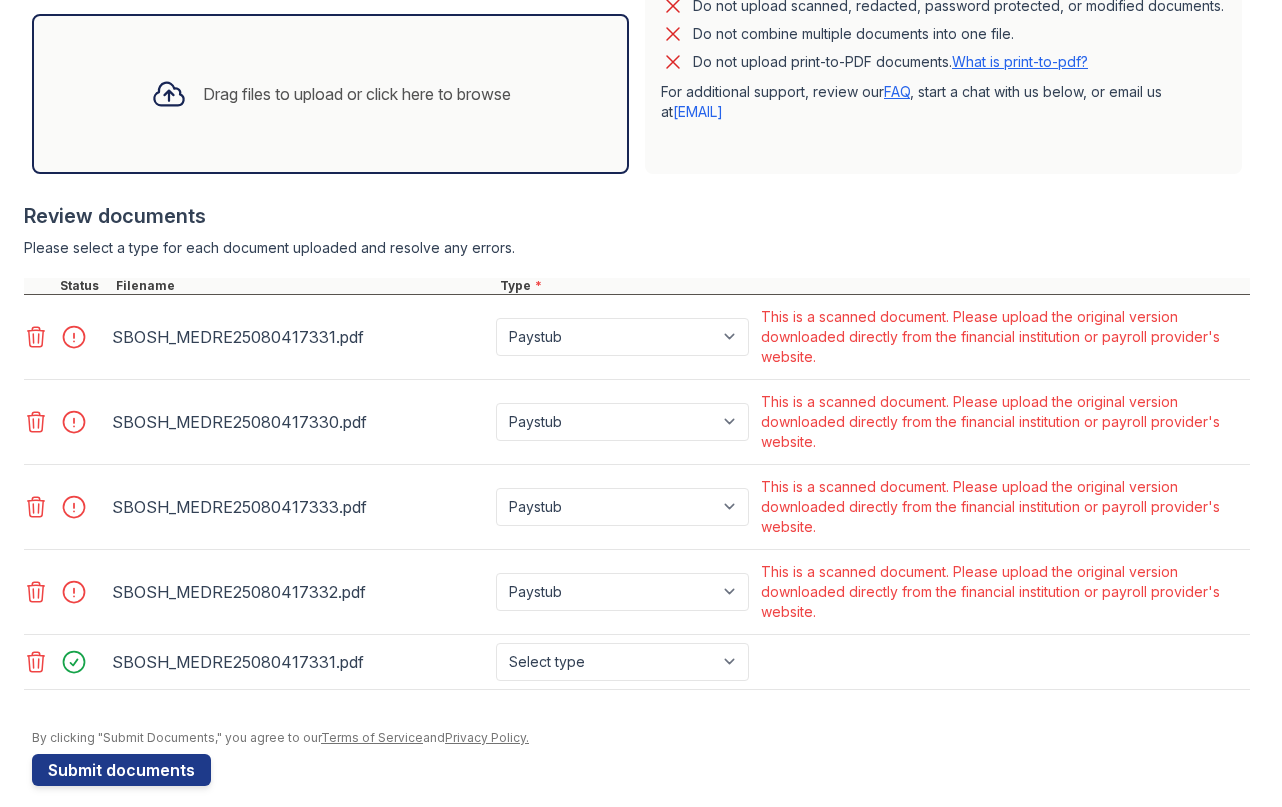 scroll, scrollTop: 669, scrollLeft: 0, axis: vertical 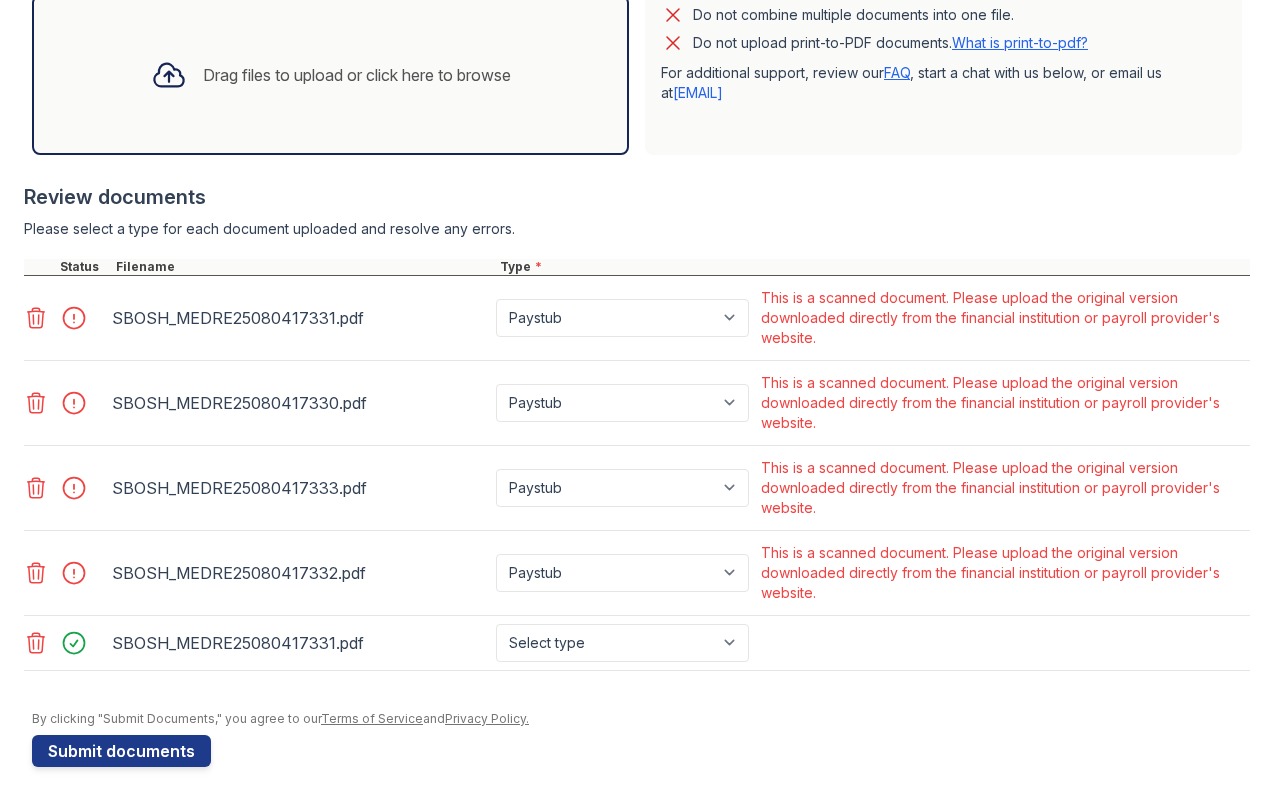 drag, startPoint x: 113, startPoint y: 319, endPoint x: 359, endPoint y: 319, distance: 246 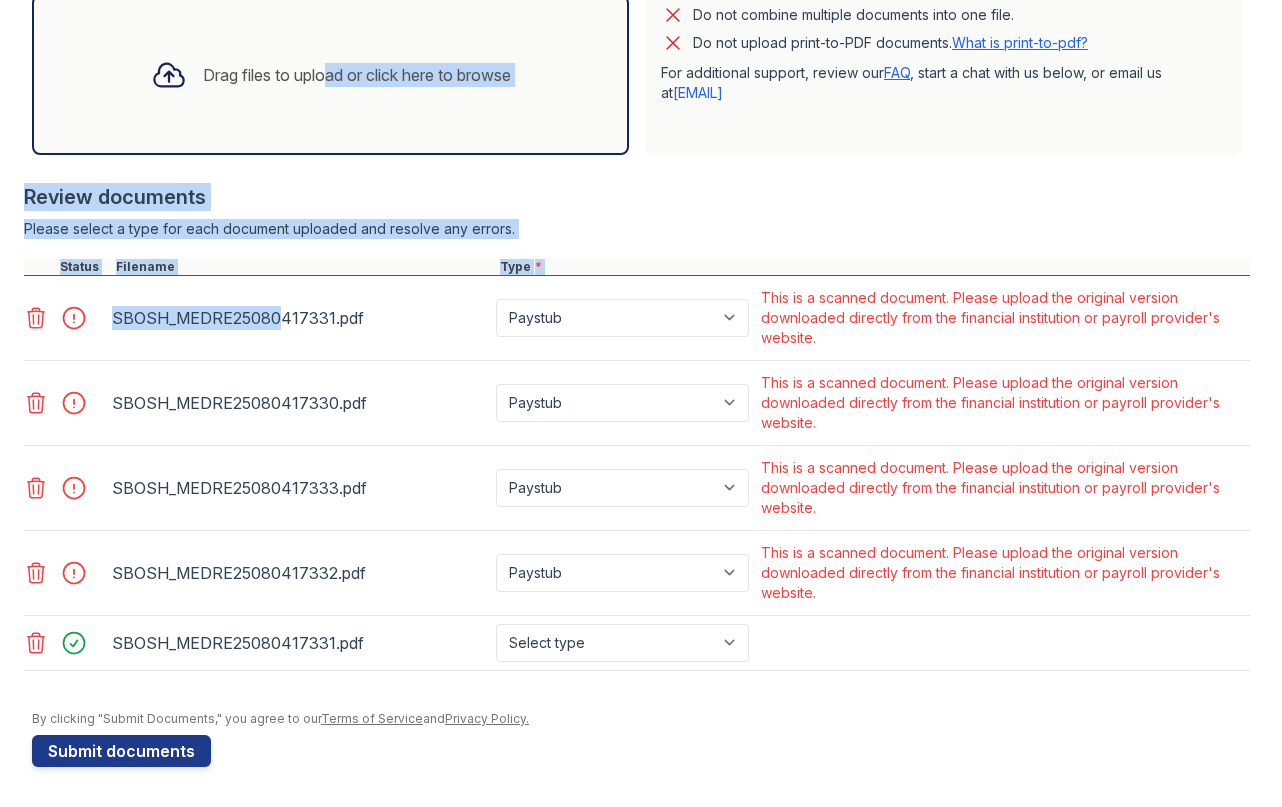 drag, startPoint x: 272, startPoint y: 323, endPoint x: 312, endPoint y: 79, distance: 247.25696 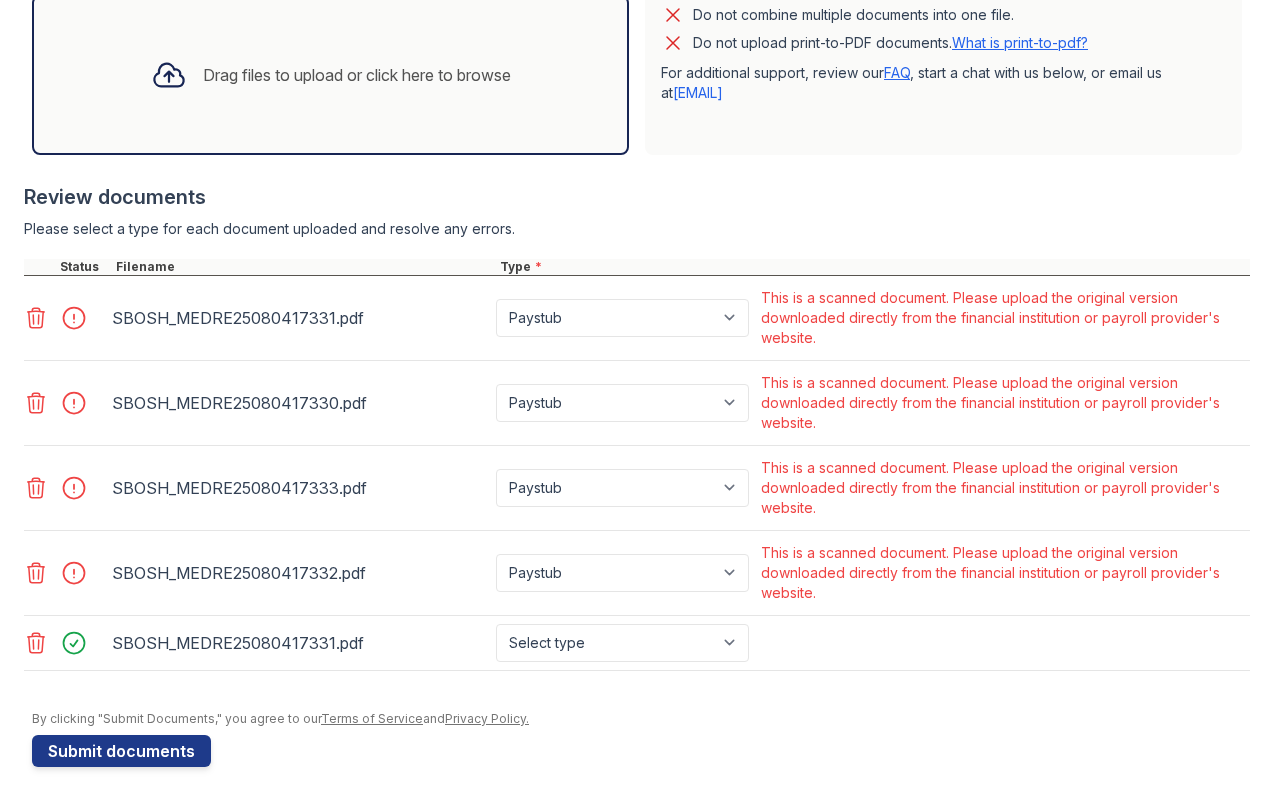 click 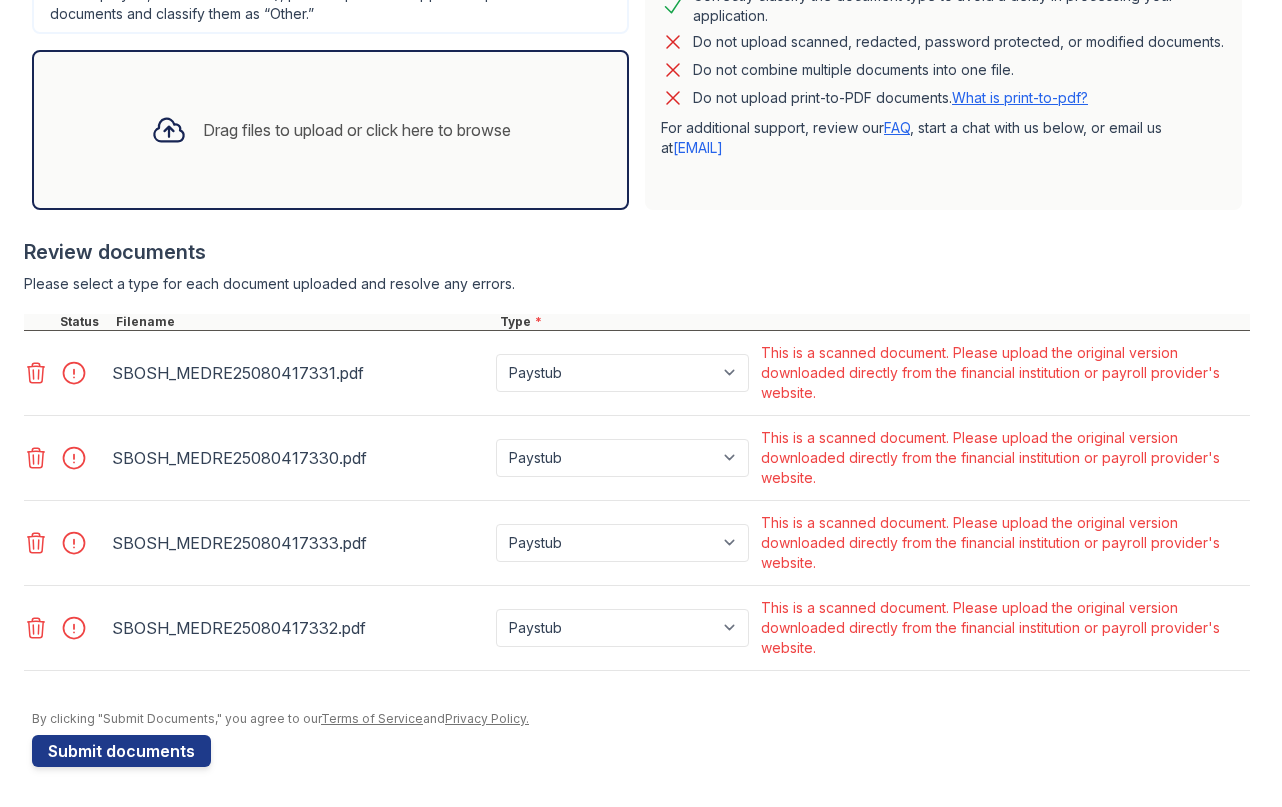 click on "This is a scanned document. Please upload the original version downloaded directly from the financial institution or payroll provider's website." at bounding box center [1003, 373] 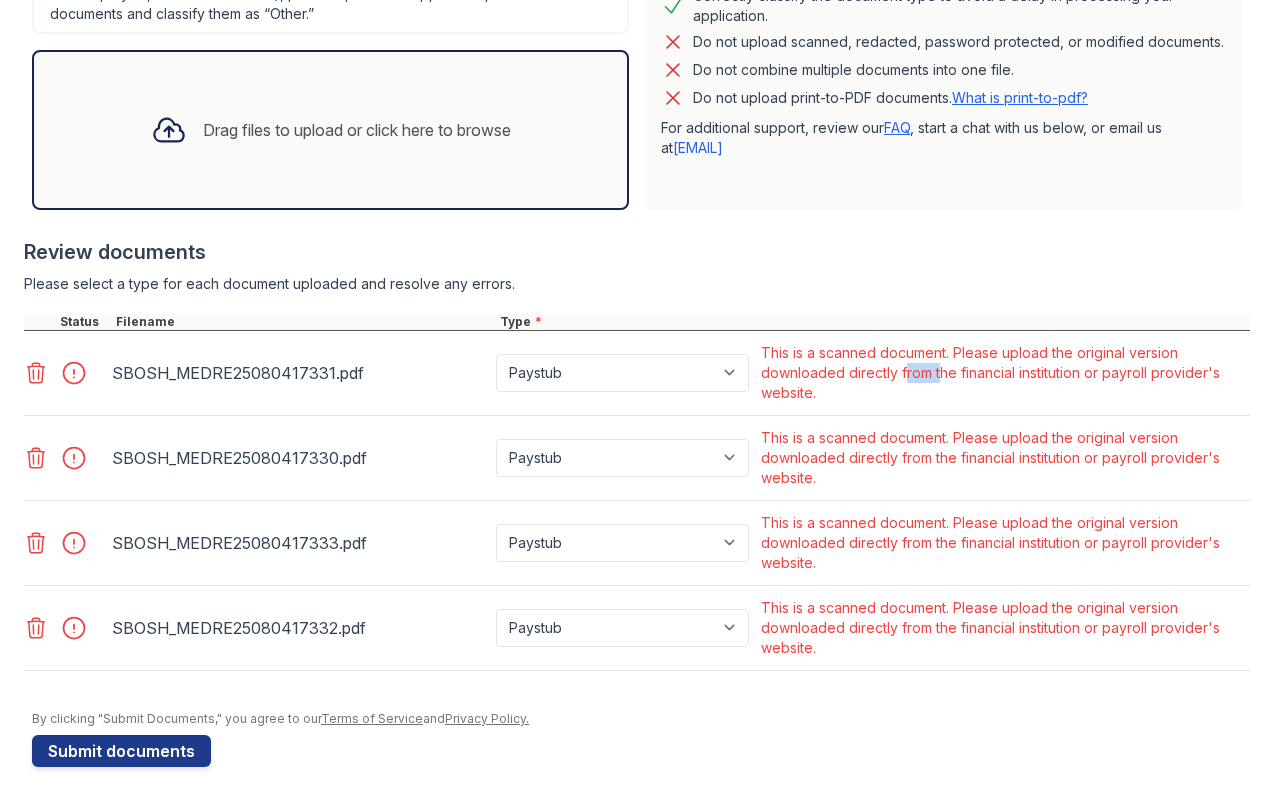 click on "This is a scanned document. Please upload the original version downloaded directly from the financial institution or payroll provider's website." at bounding box center (1003, 373) 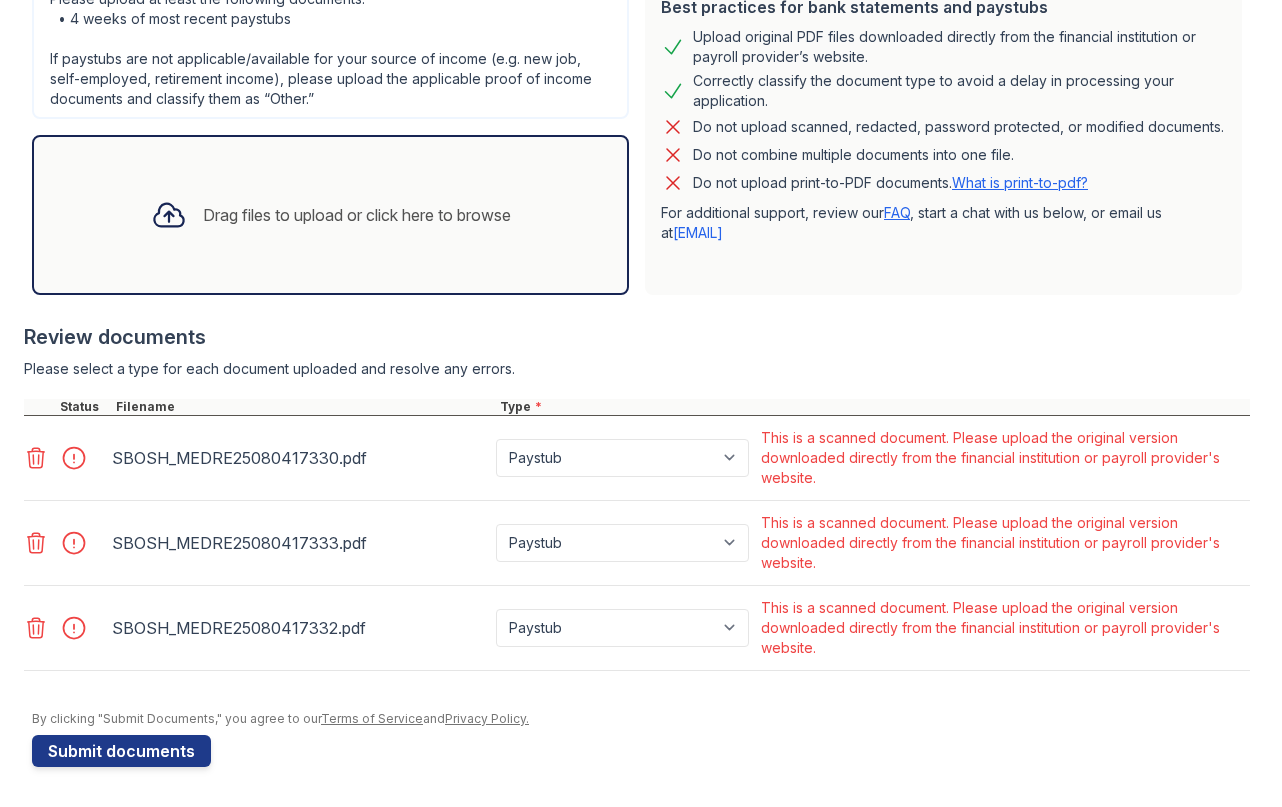 click 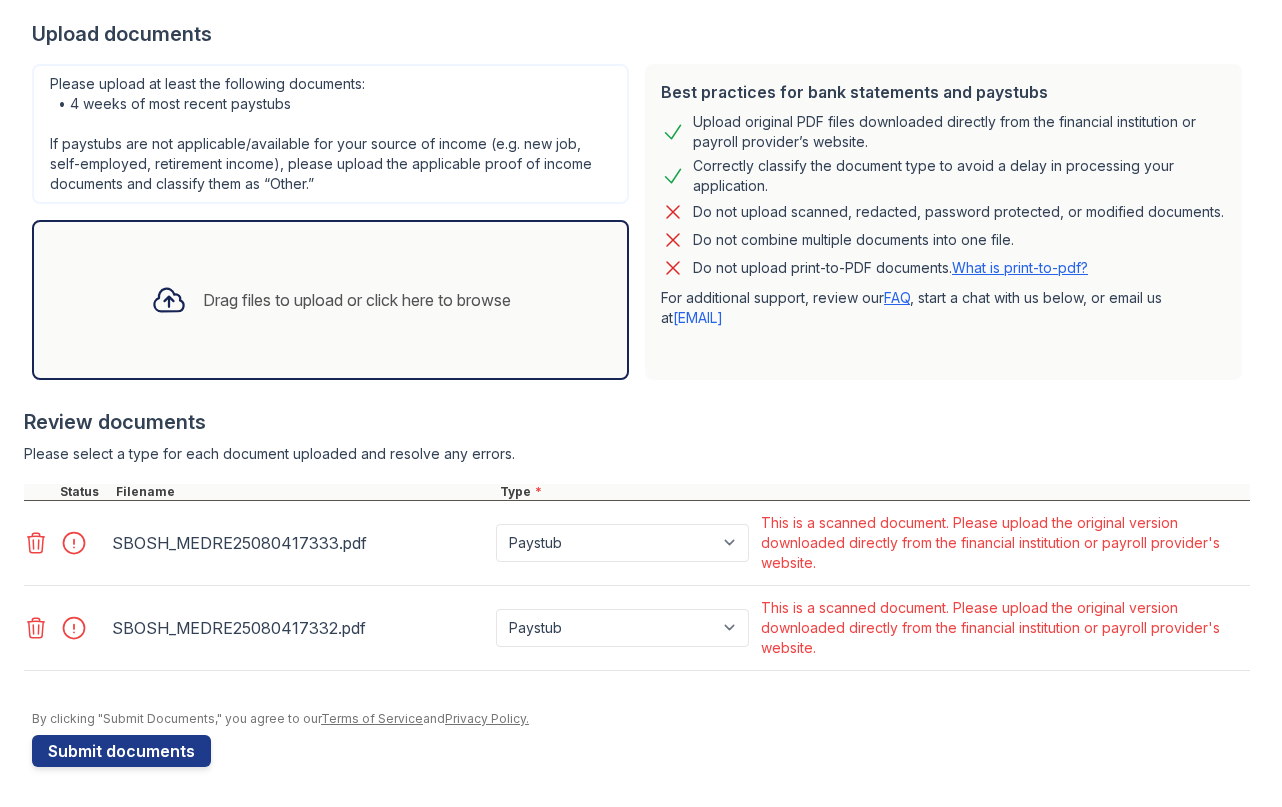 scroll, scrollTop: 444, scrollLeft: 0, axis: vertical 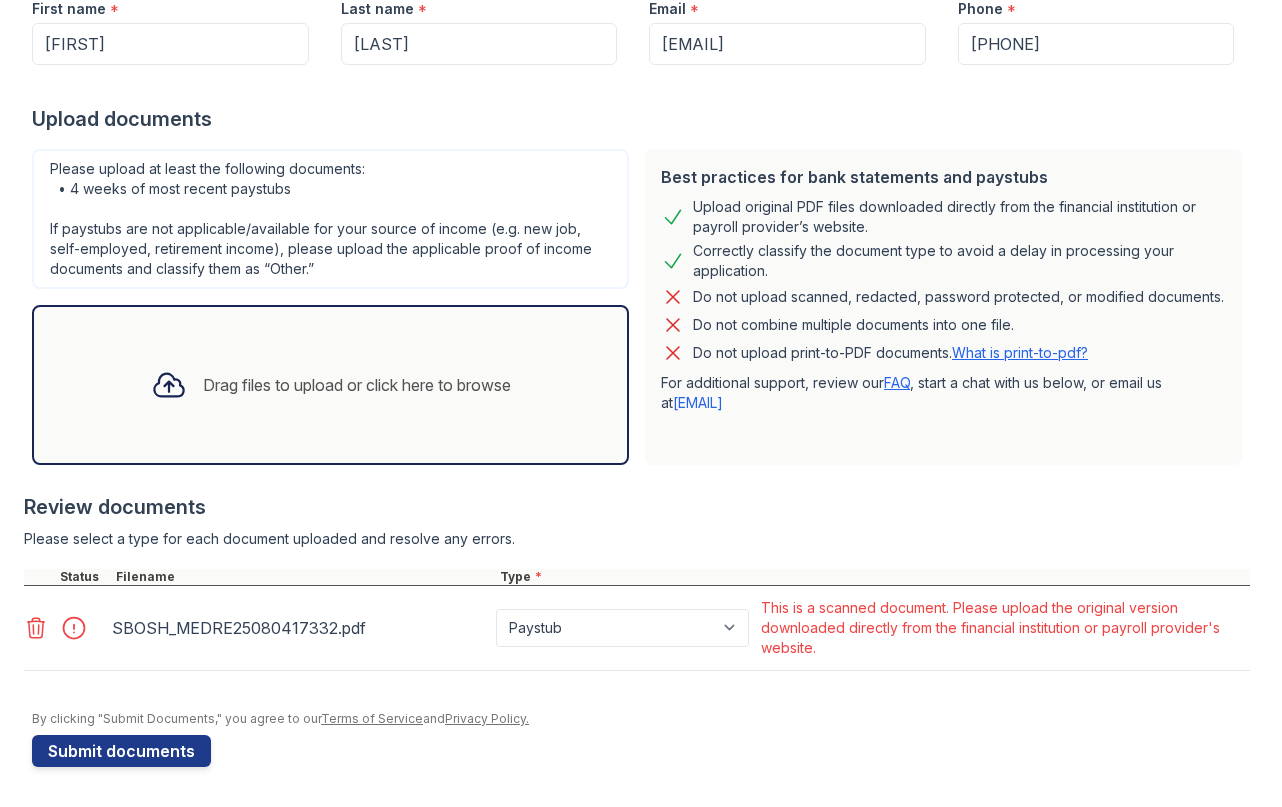 click 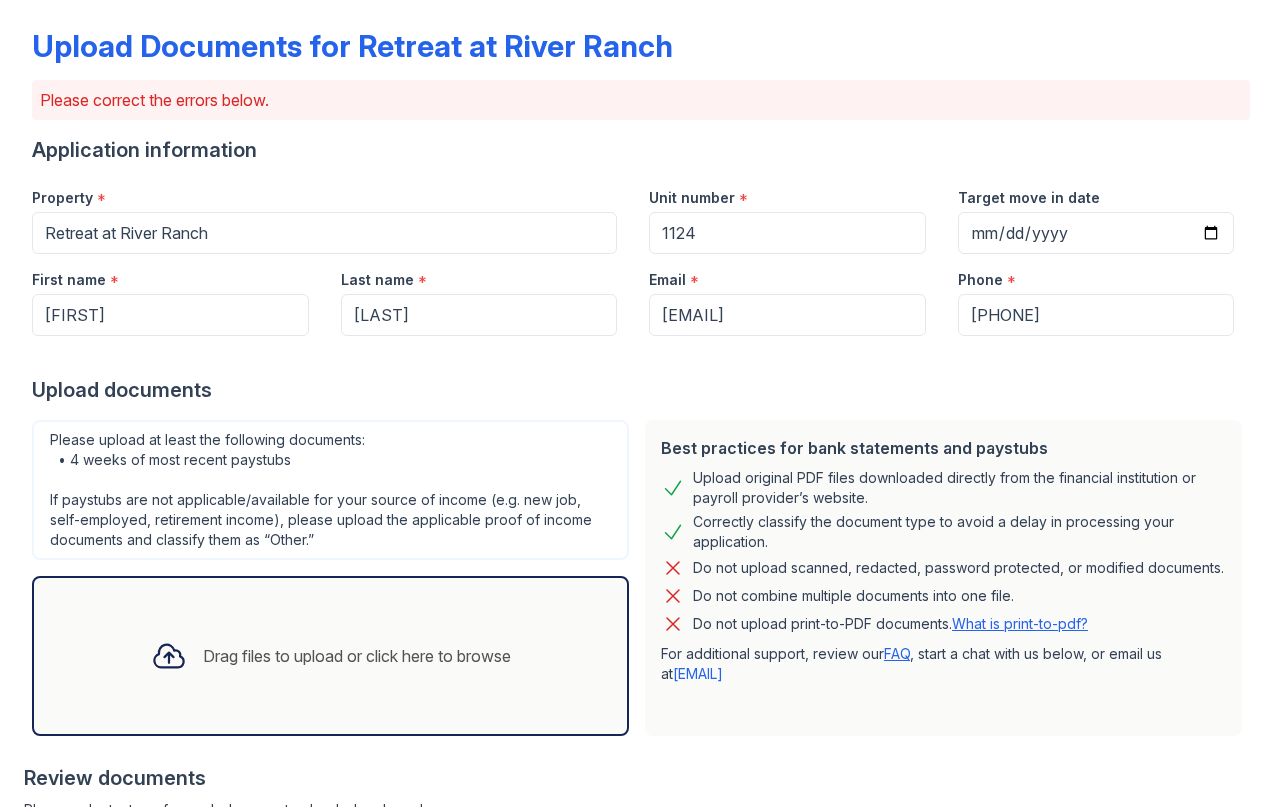 scroll, scrollTop: 274, scrollLeft: 0, axis: vertical 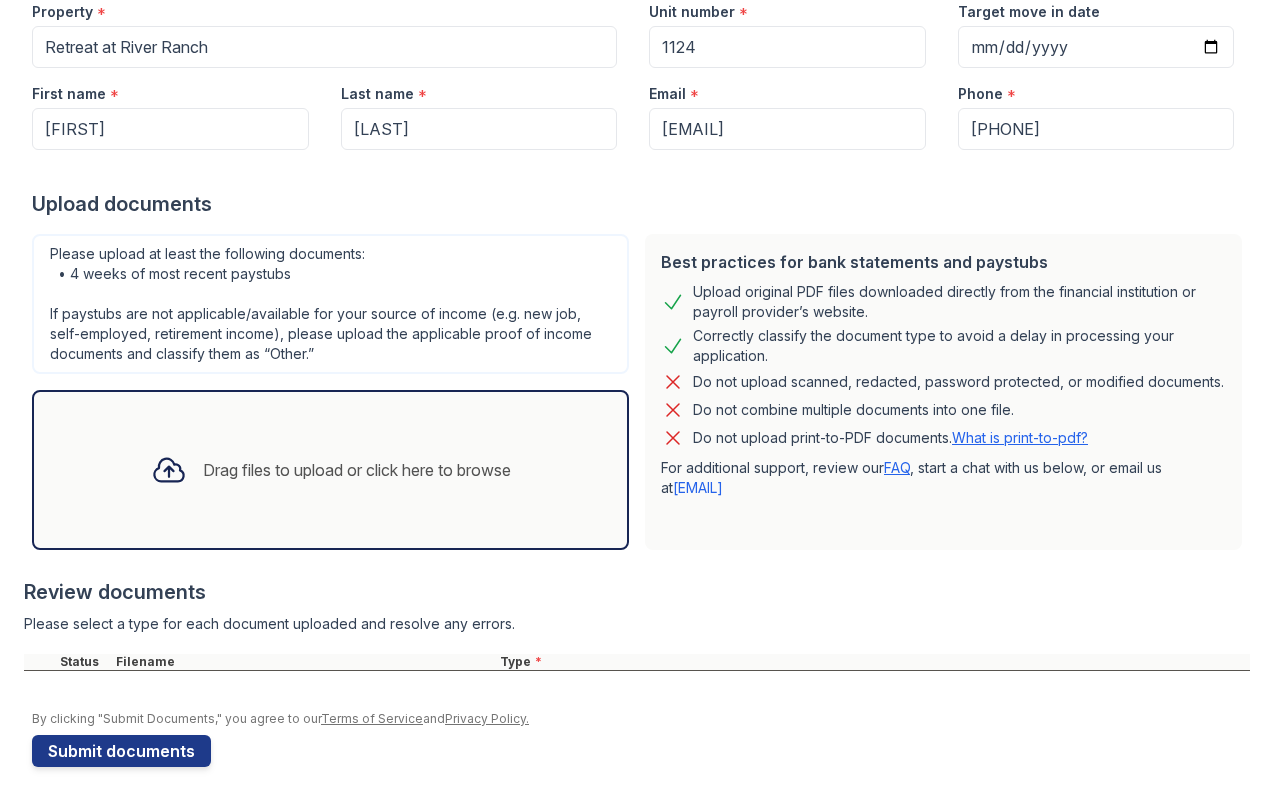 click 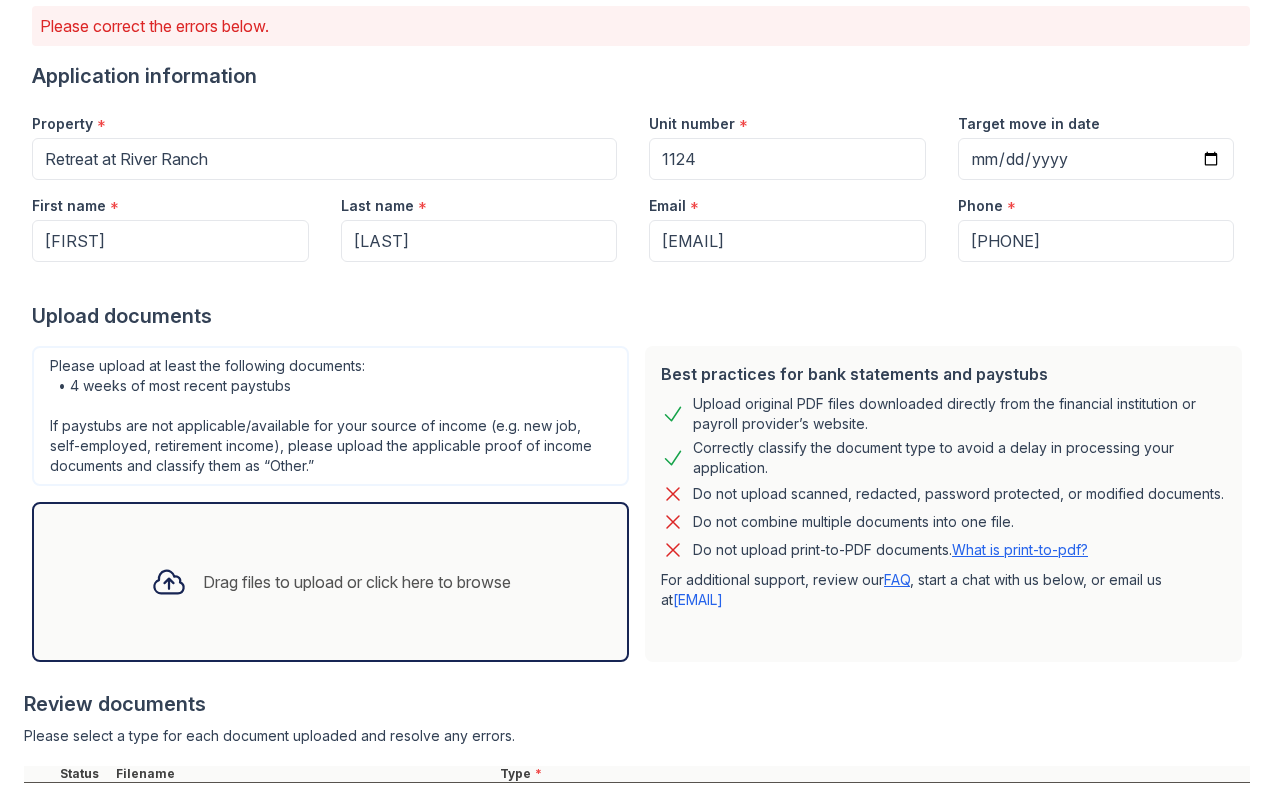 scroll, scrollTop: 274, scrollLeft: 0, axis: vertical 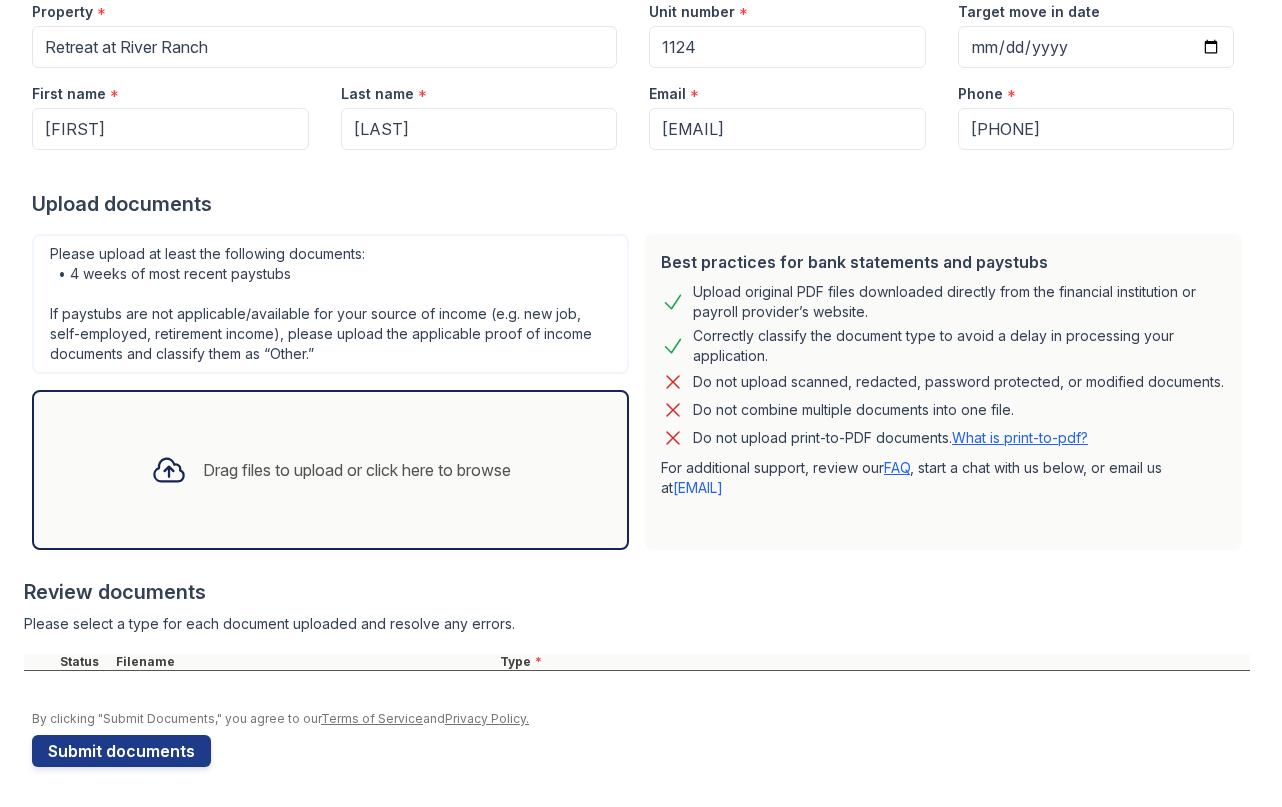 click on "Filename" at bounding box center (304, 662) 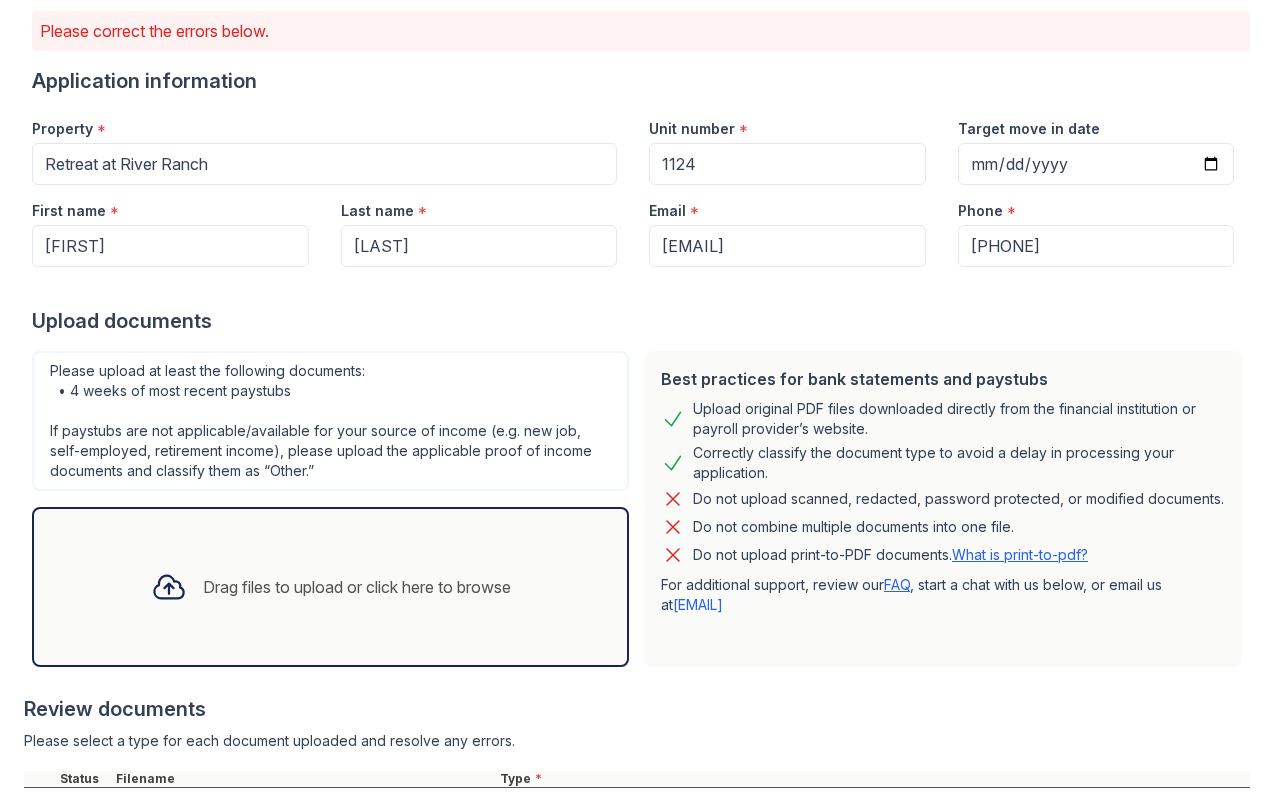 scroll, scrollTop: 274, scrollLeft: 0, axis: vertical 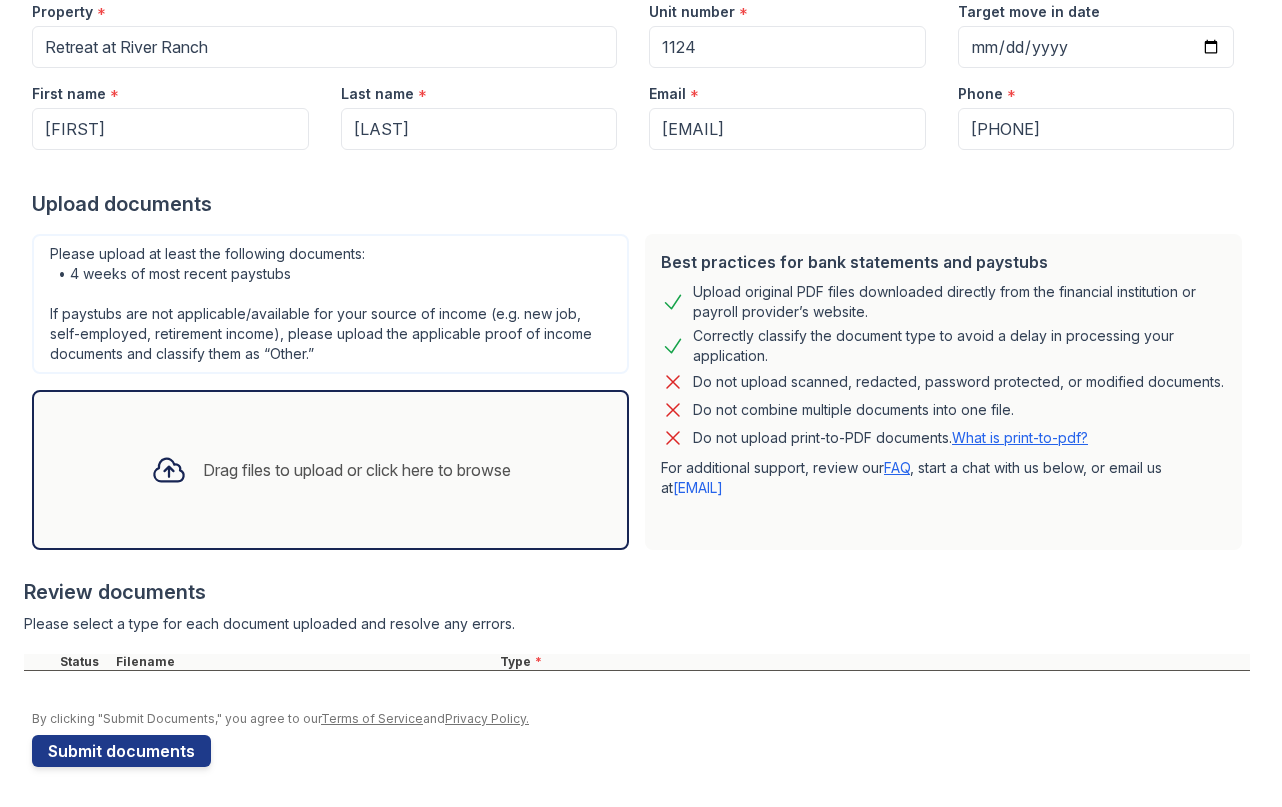 click on "Drag files to upload or click here to browse" at bounding box center [357, 470] 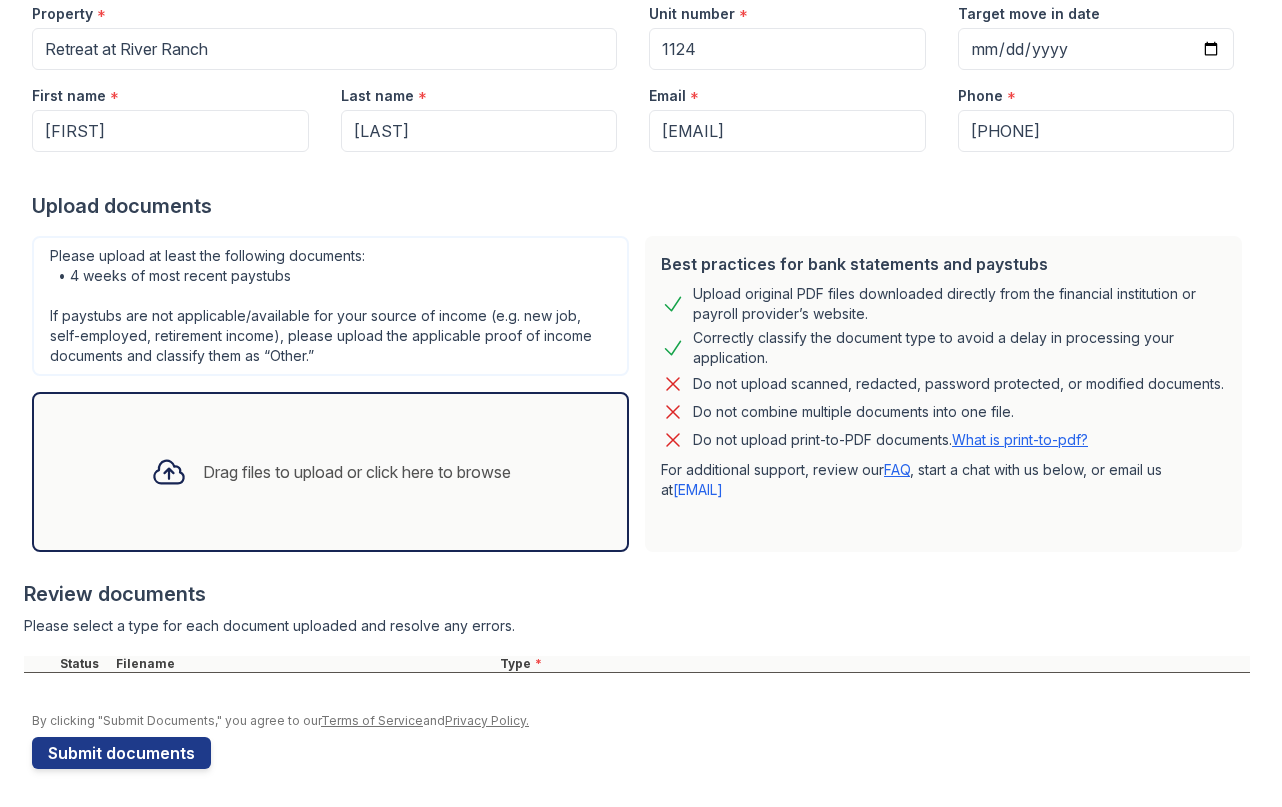 scroll, scrollTop: 274, scrollLeft: 0, axis: vertical 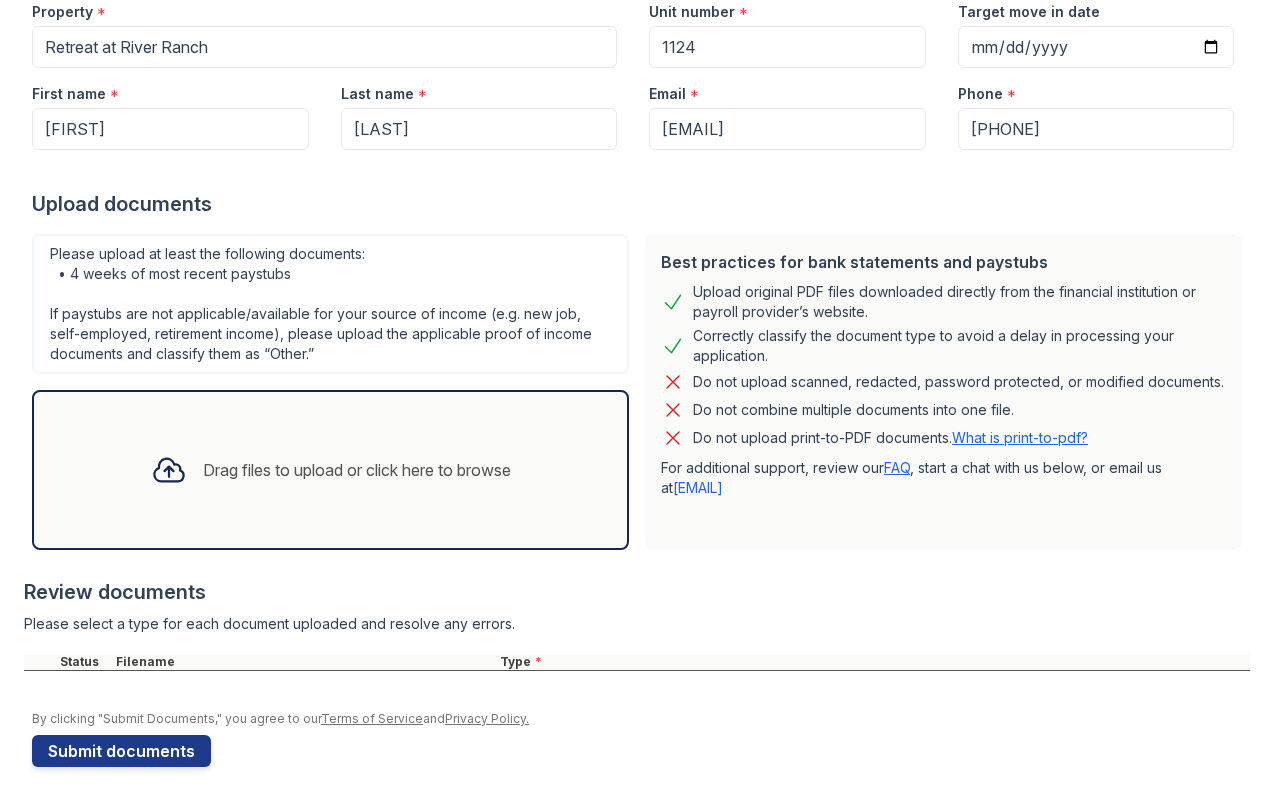 click on "What is print-to-pdf?" at bounding box center [1020, 437] 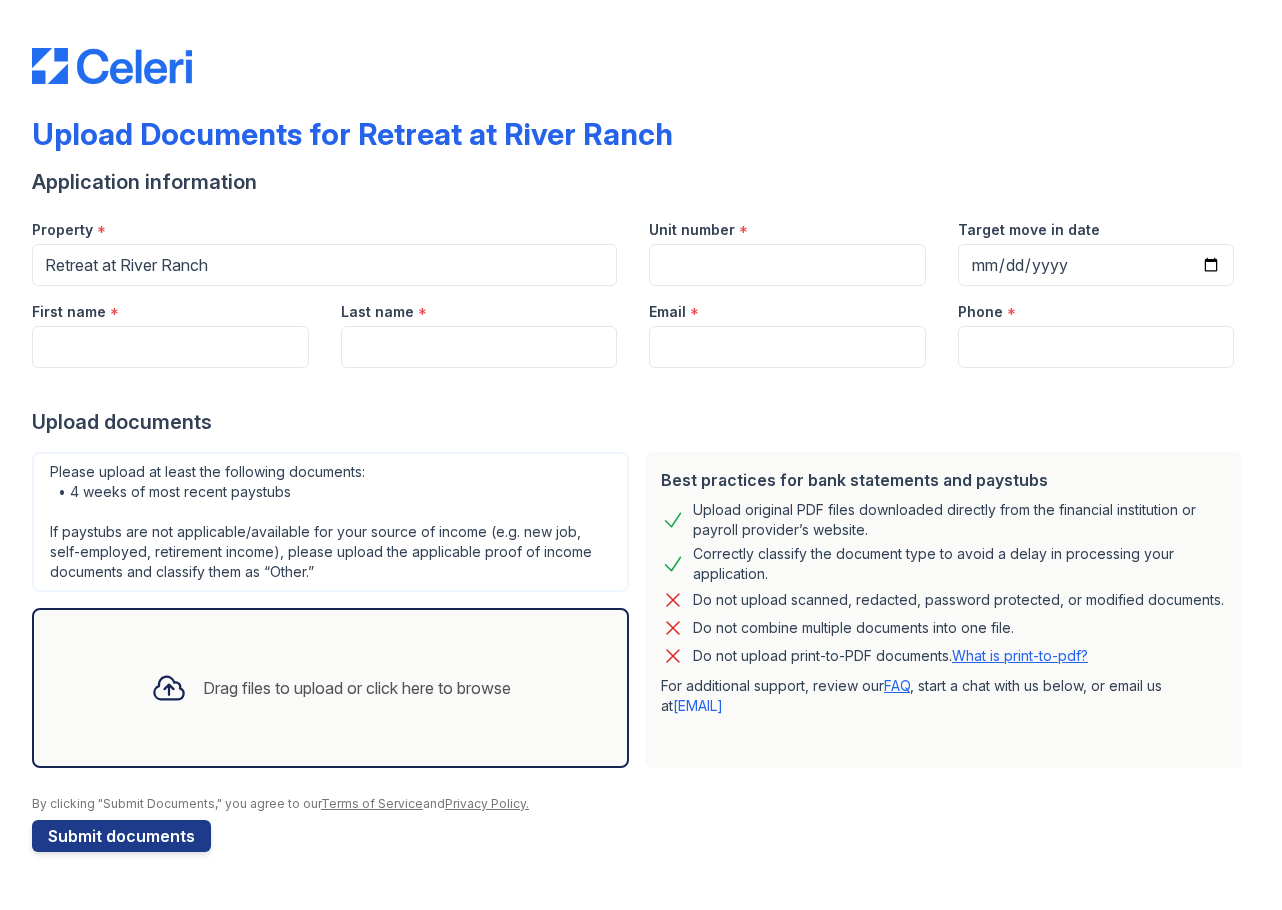 scroll, scrollTop: 0, scrollLeft: 0, axis: both 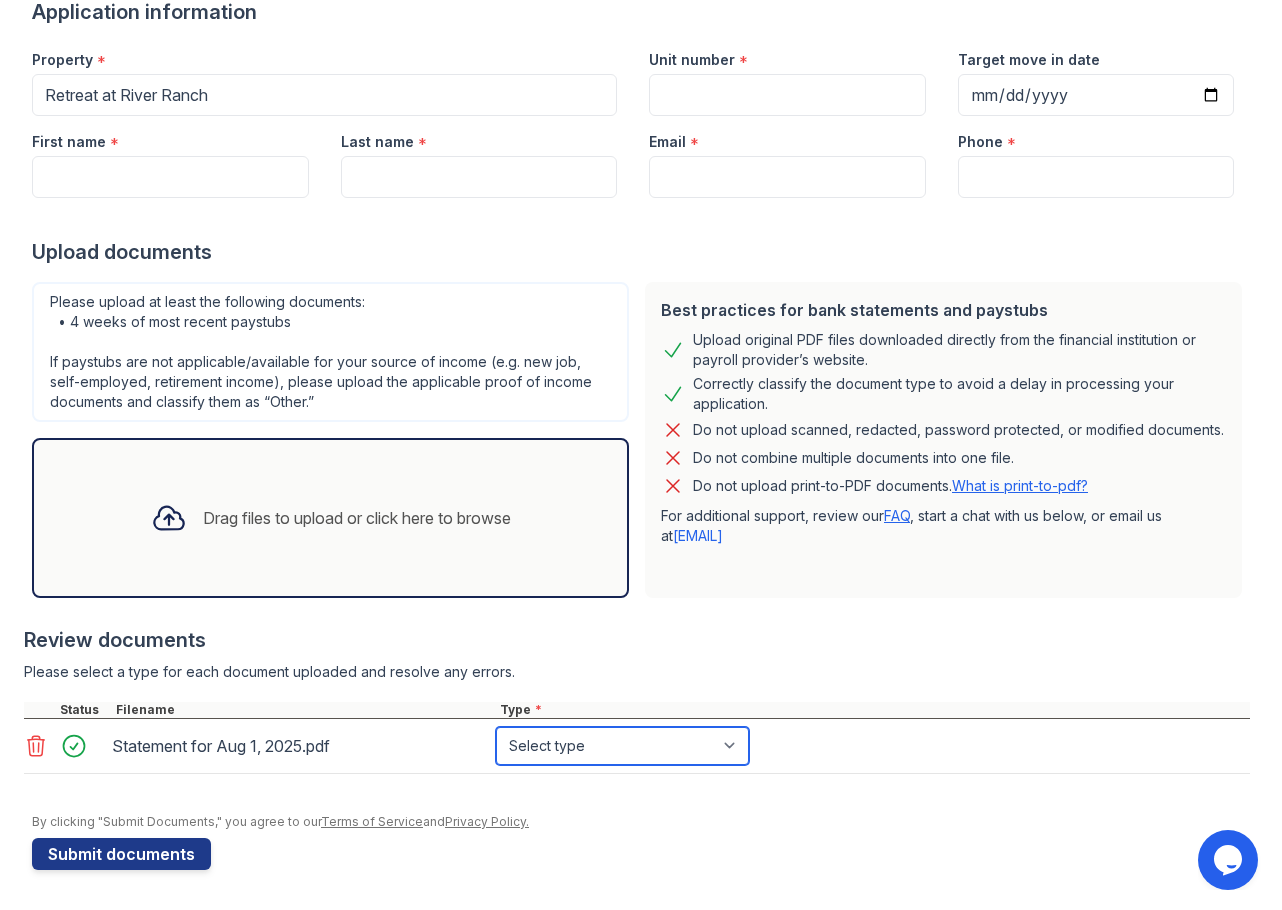 drag, startPoint x: 735, startPoint y: 741, endPoint x: 681, endPoint y: 749, distance: 54.589375 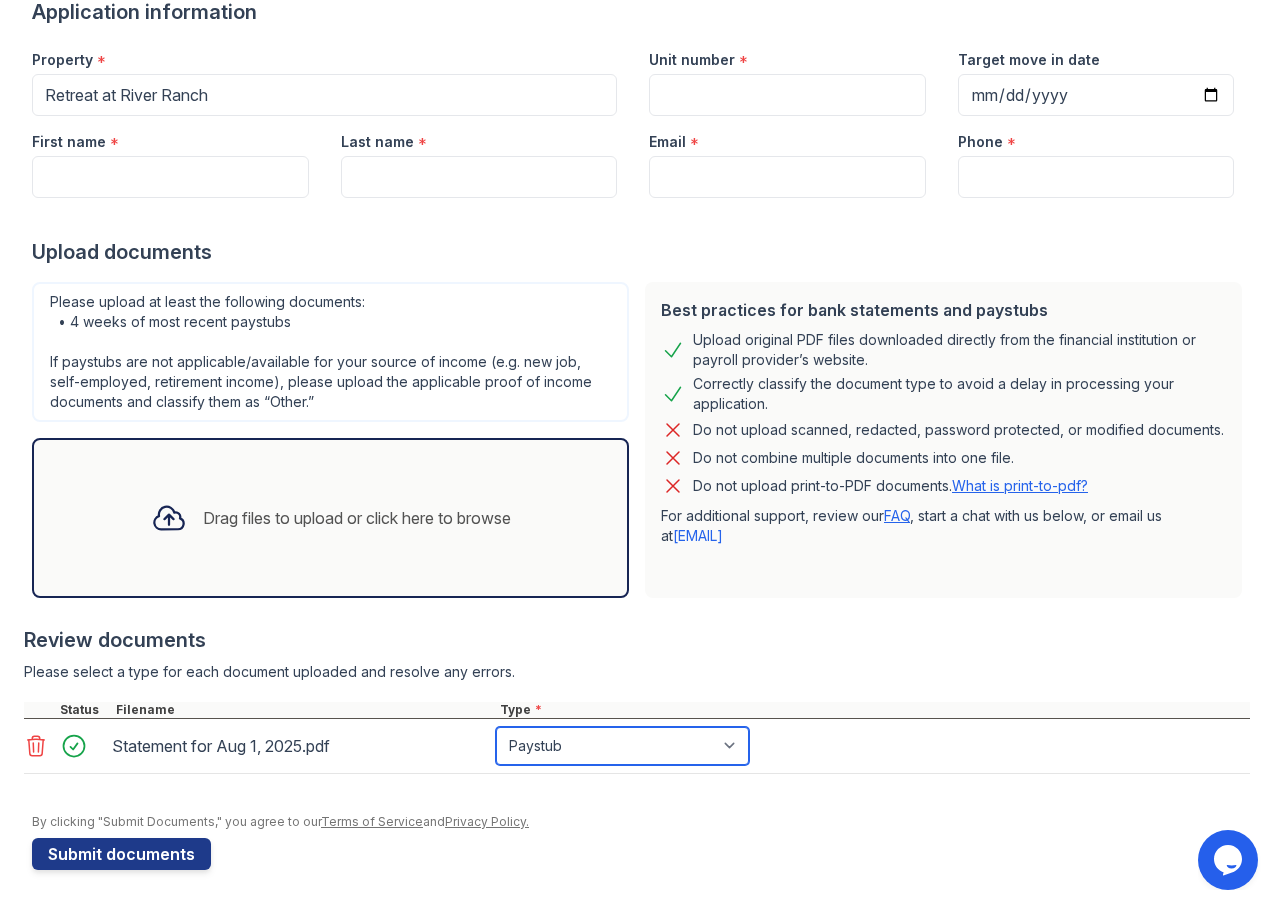 click on "Select type
Paystub
Bank Statement
Offer Letter
Tax Documents
Benefit Award Letter
Investment Account Statement
Other" at bounding box center [622, 746] 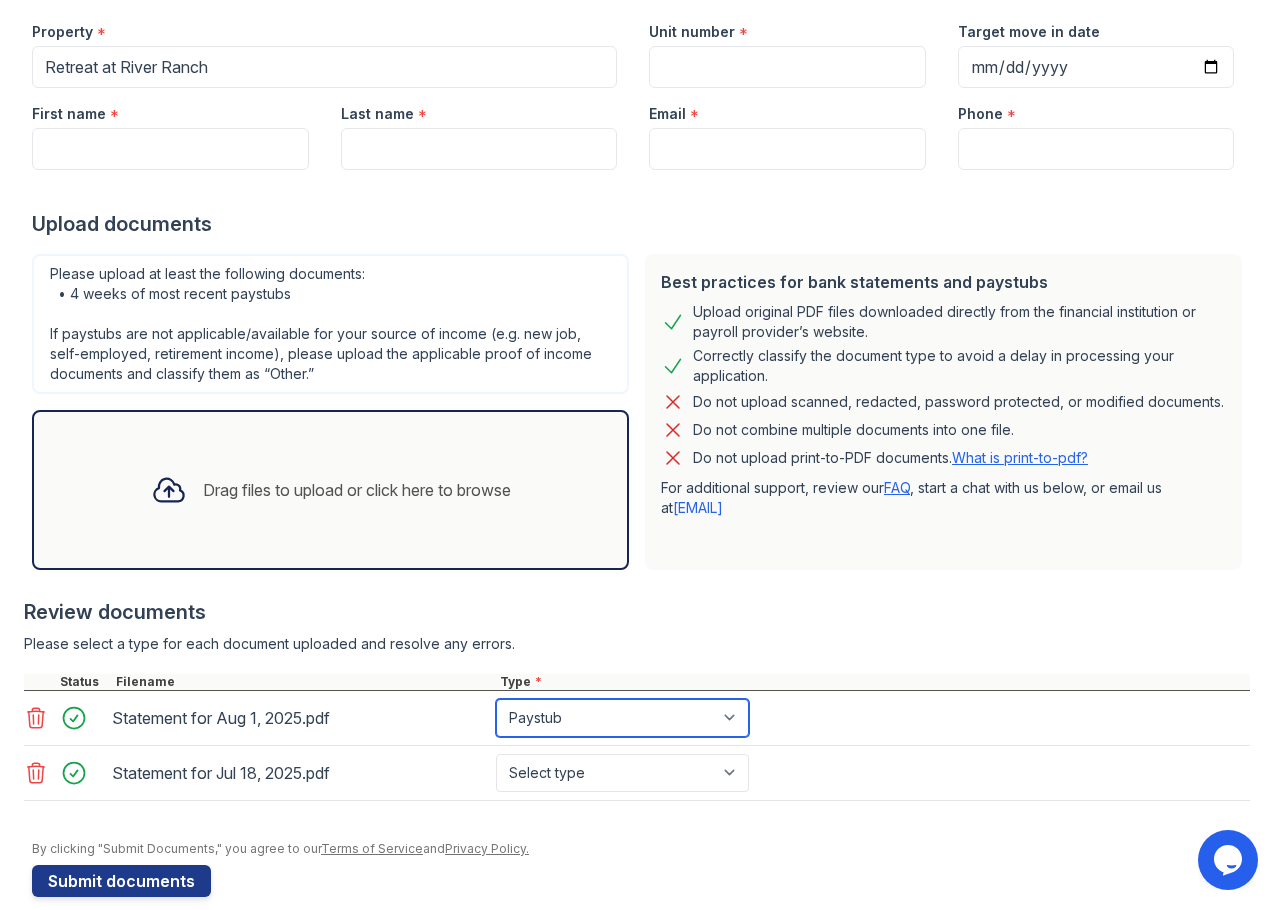 scroll, scrollTop: 225, scrollLeft: 0, axis: vertical 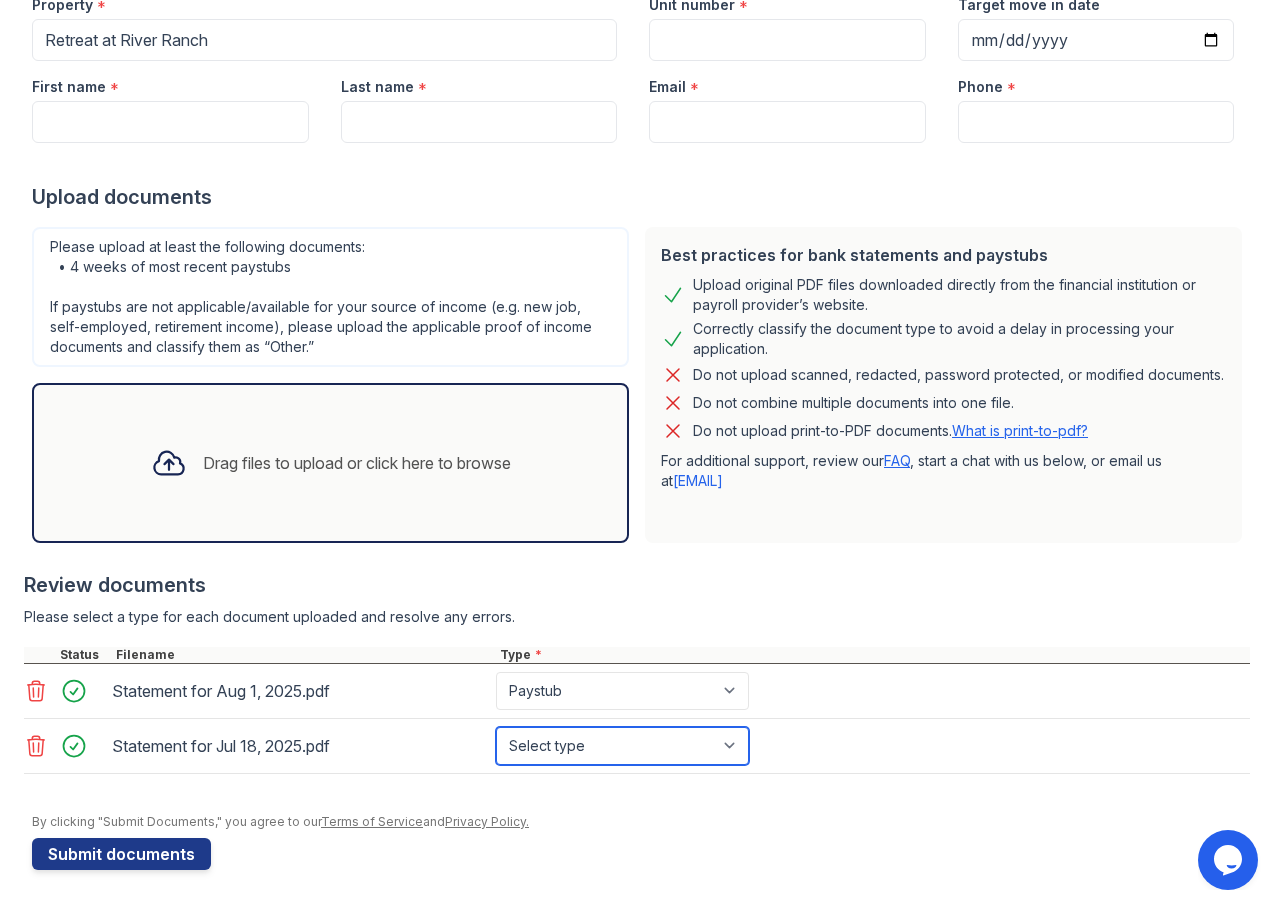 click on "Select type
Paystub
Bank Statement
Offer Letter
Tax Documents
Benefit Award Letter
Investment Account Statement
Other" at bounding box center [622, 746] 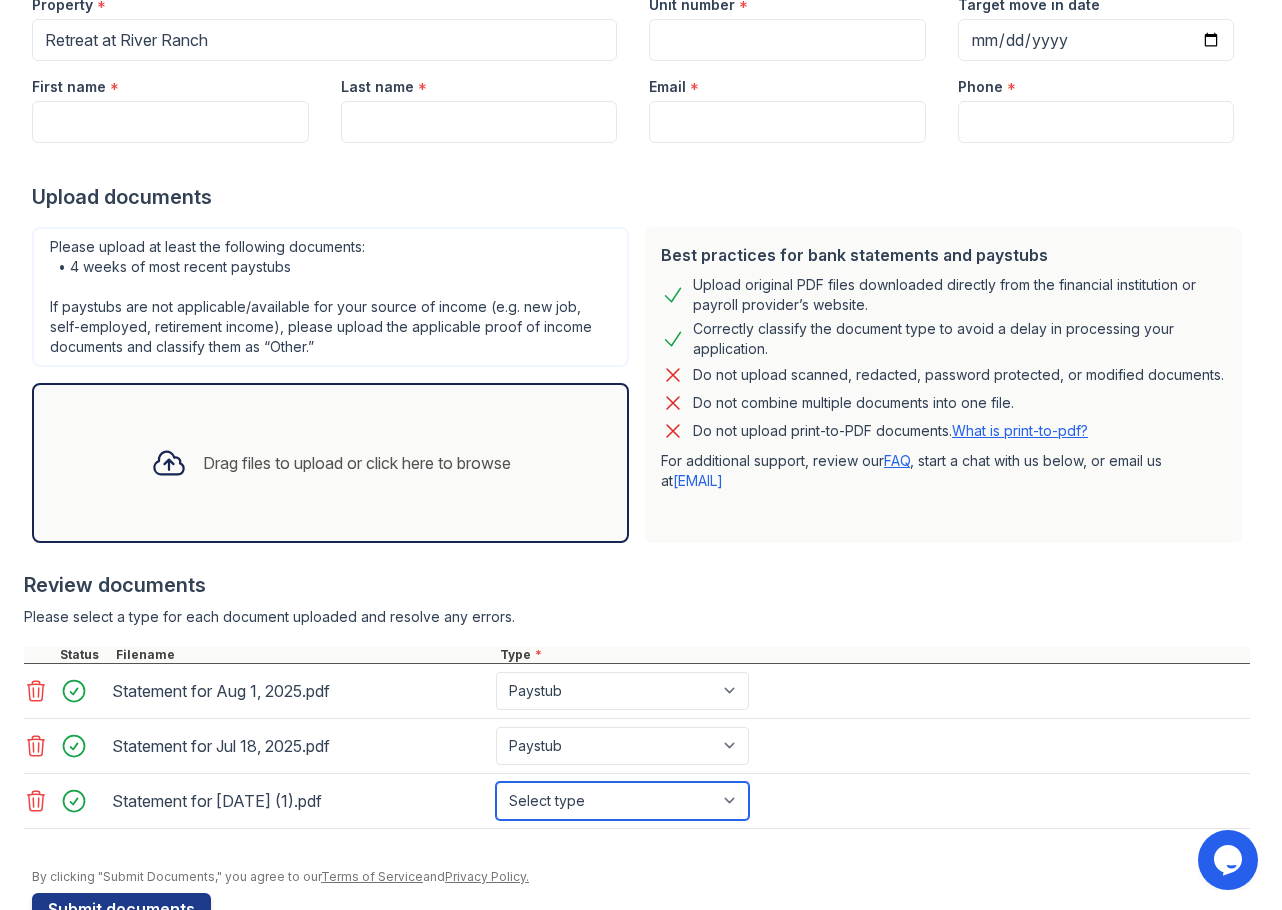 click on "Select type
Paystub
Bank Statement
Offer Letter
Tax Documents
Benefit Award Letter
Investment Account Statement
Other" at bounding box center (622, 801) 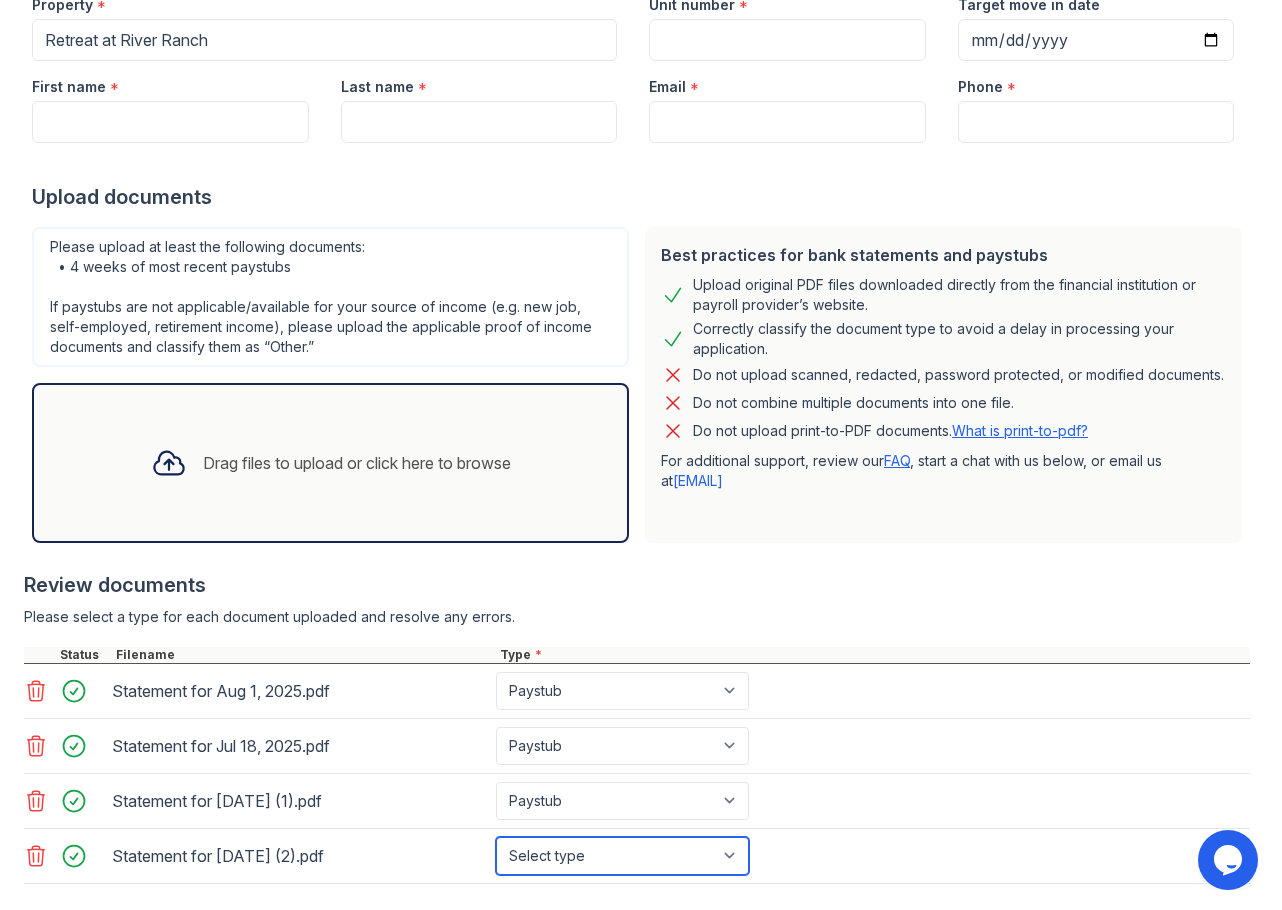 click on "Select type
Paystub
Bank Statement
Offer Letter
Tax Documents
Benefit Award Letter
Investment Account Statement
Other" at bounding box center (622, 856) 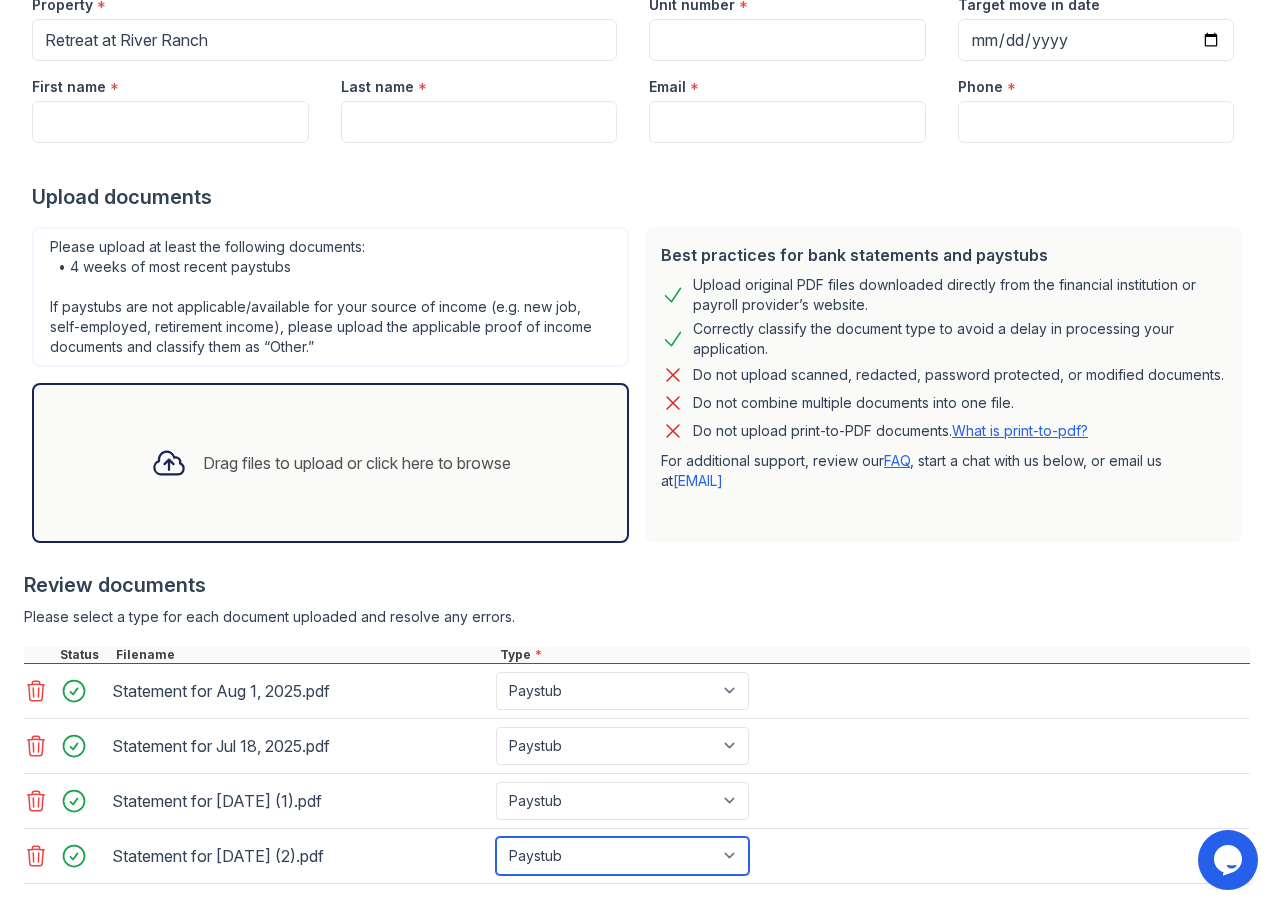 click on "Select type
Paystub
Bank Statement
Offer Letter
Tax Documents
Benefit Award Letter
Investment Account Statement
Other" at bounding box center (622, 856) 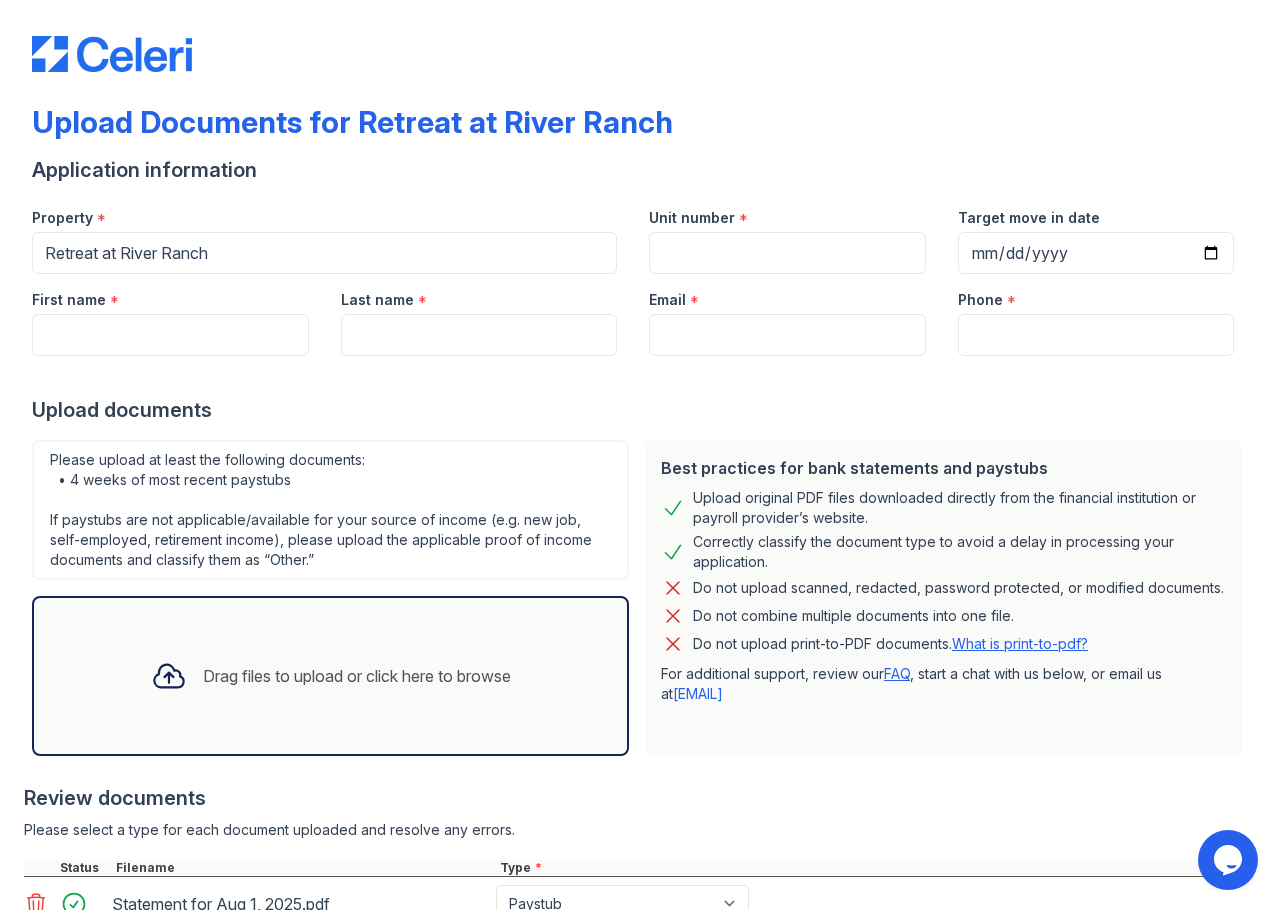 scroll, scrollTop: 0, scrollLeft: 0, axis: both 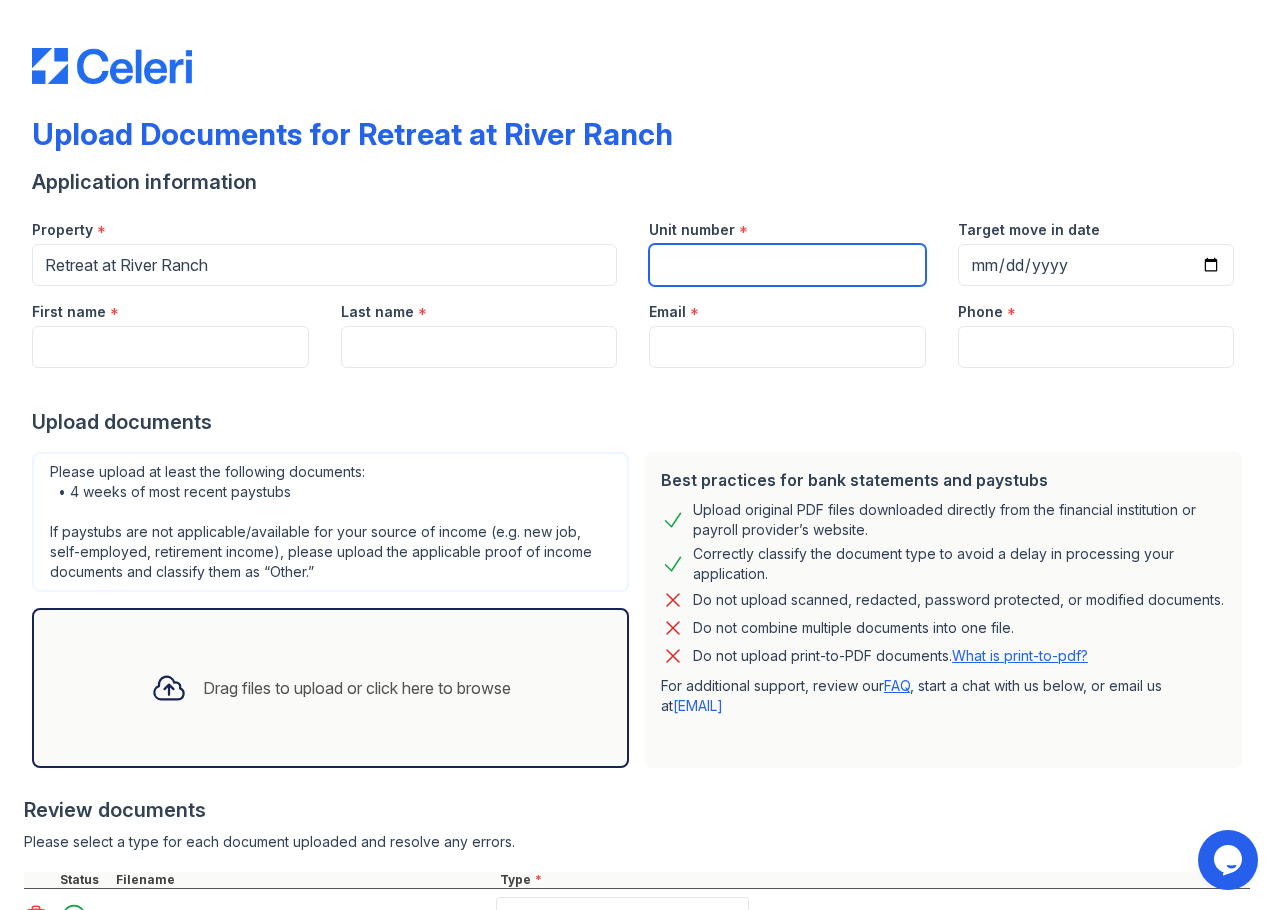 click on "Unit number" at bounding box center [787, 265] 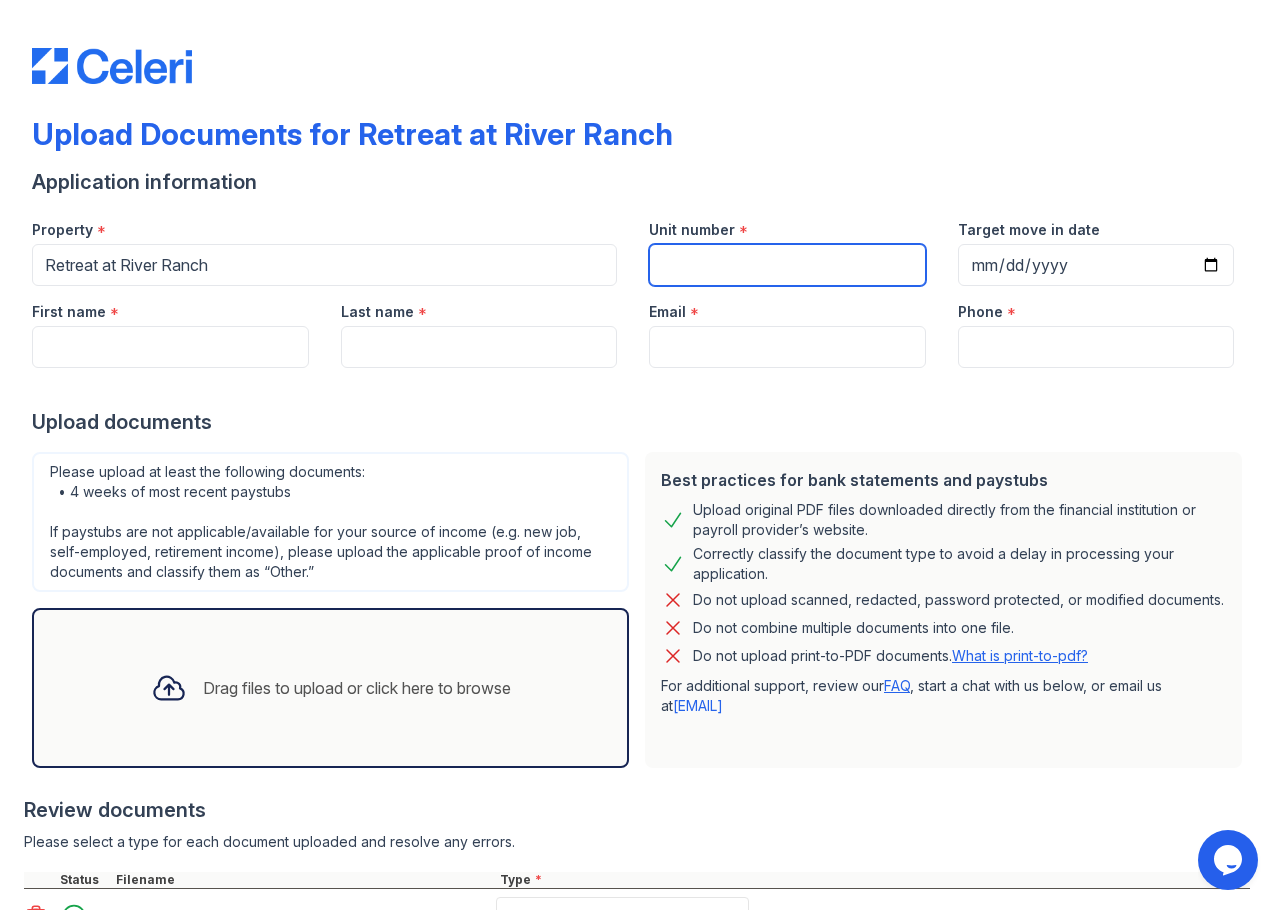 type on "1124" 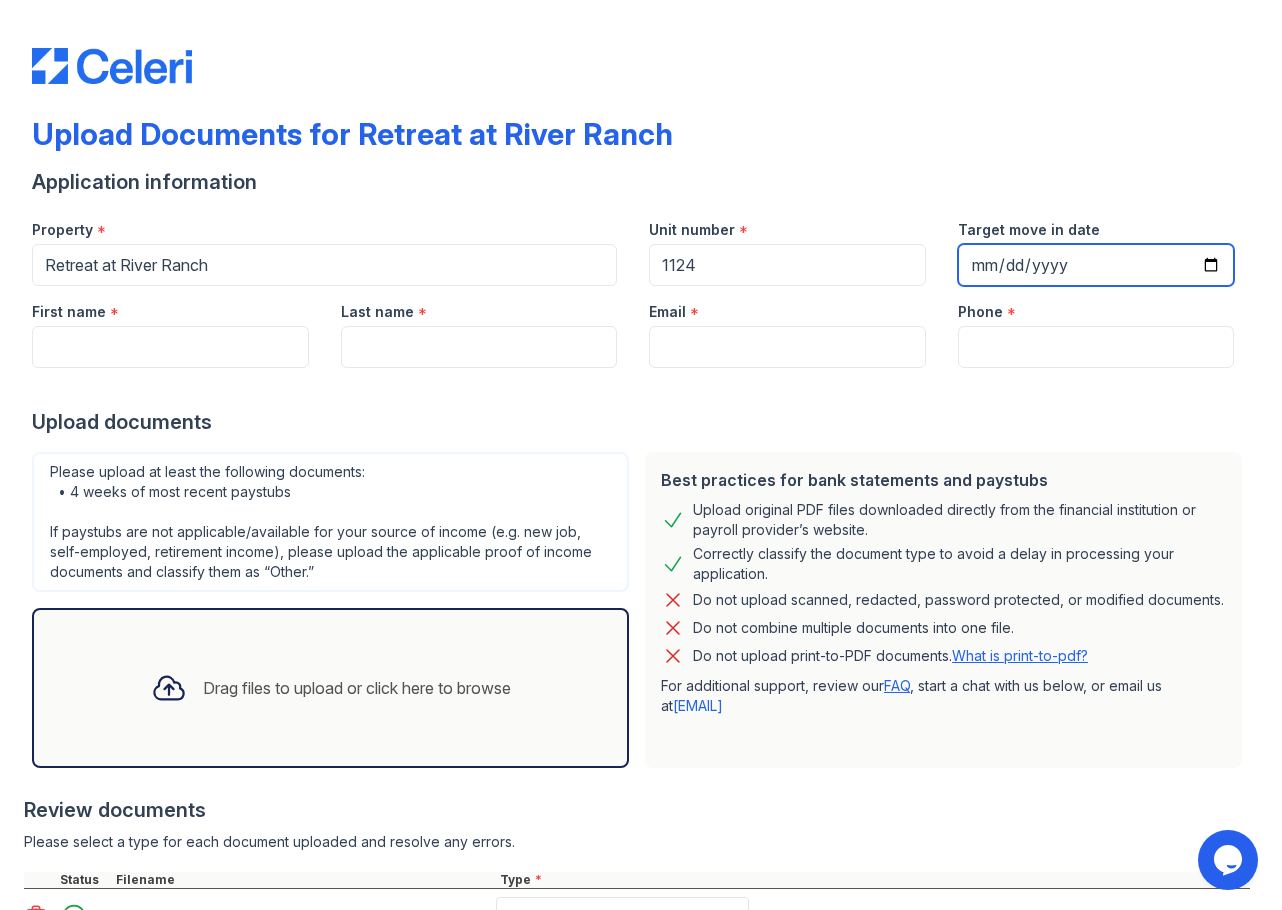 click on "Target move in date" at bounding box center [1096, 265] 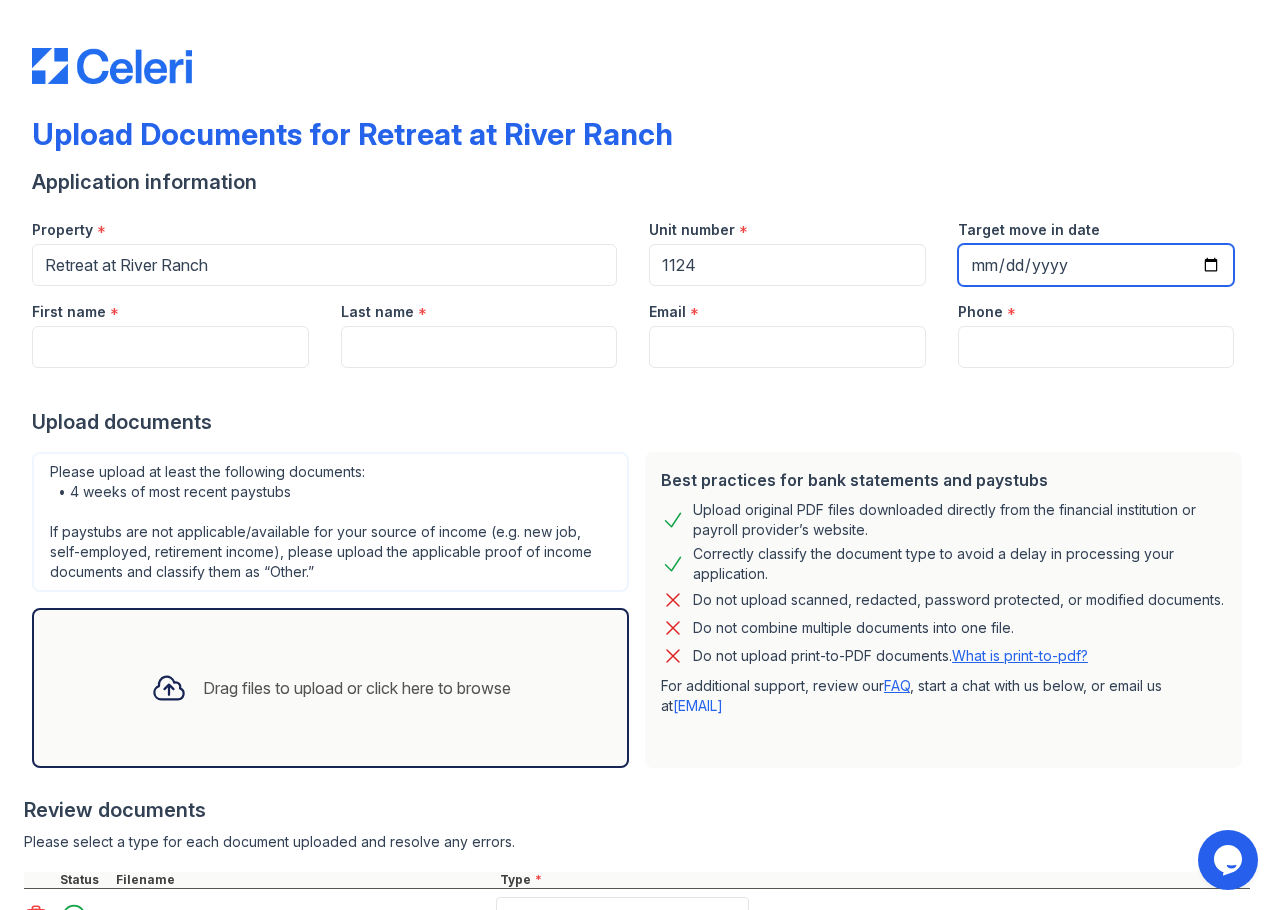 click on "Target move in date" at bounding box center [1096, 265] 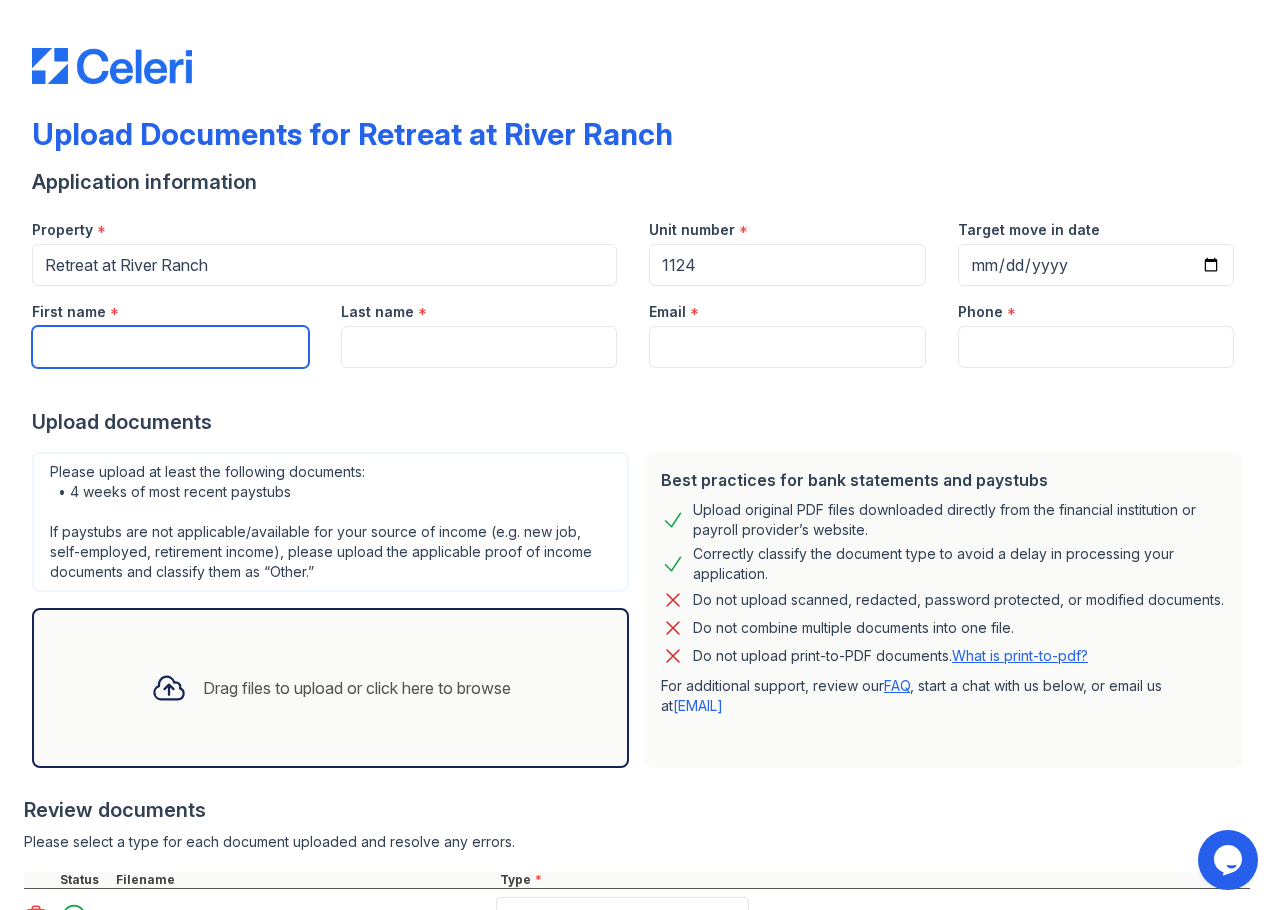 click on "First name" at bounding box center [170, 347] 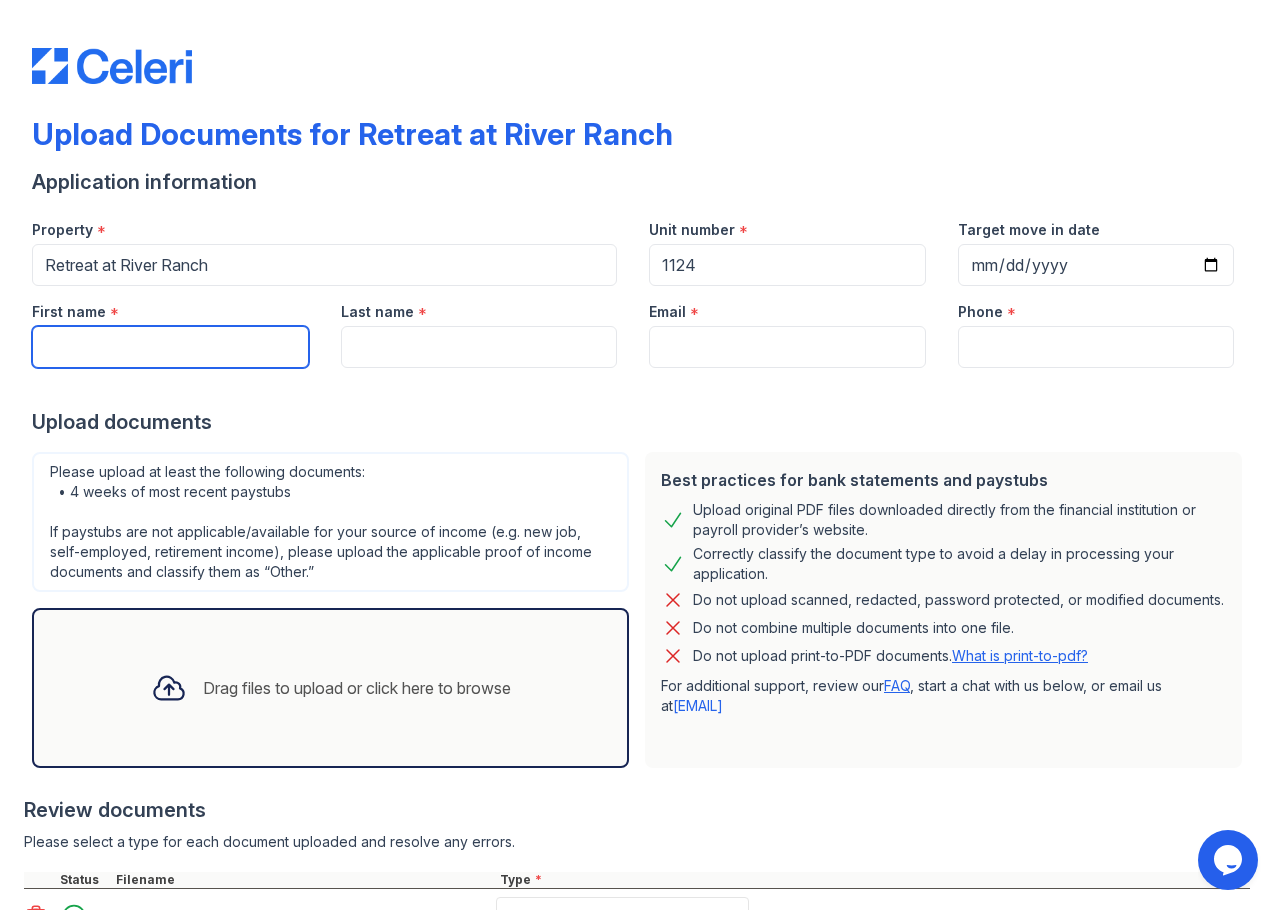 type on "[FIRST] [LAST]" 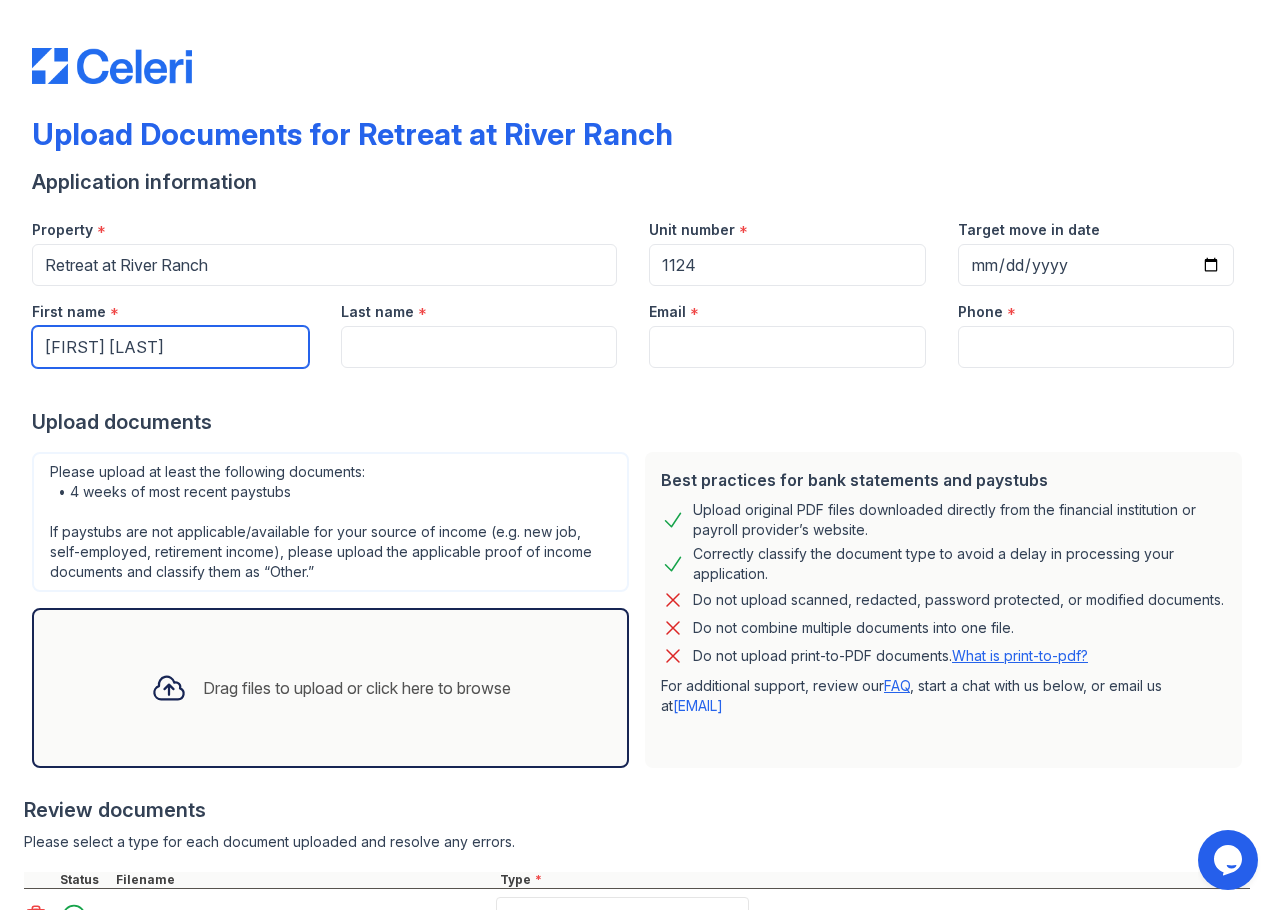 type on "[LAST]" 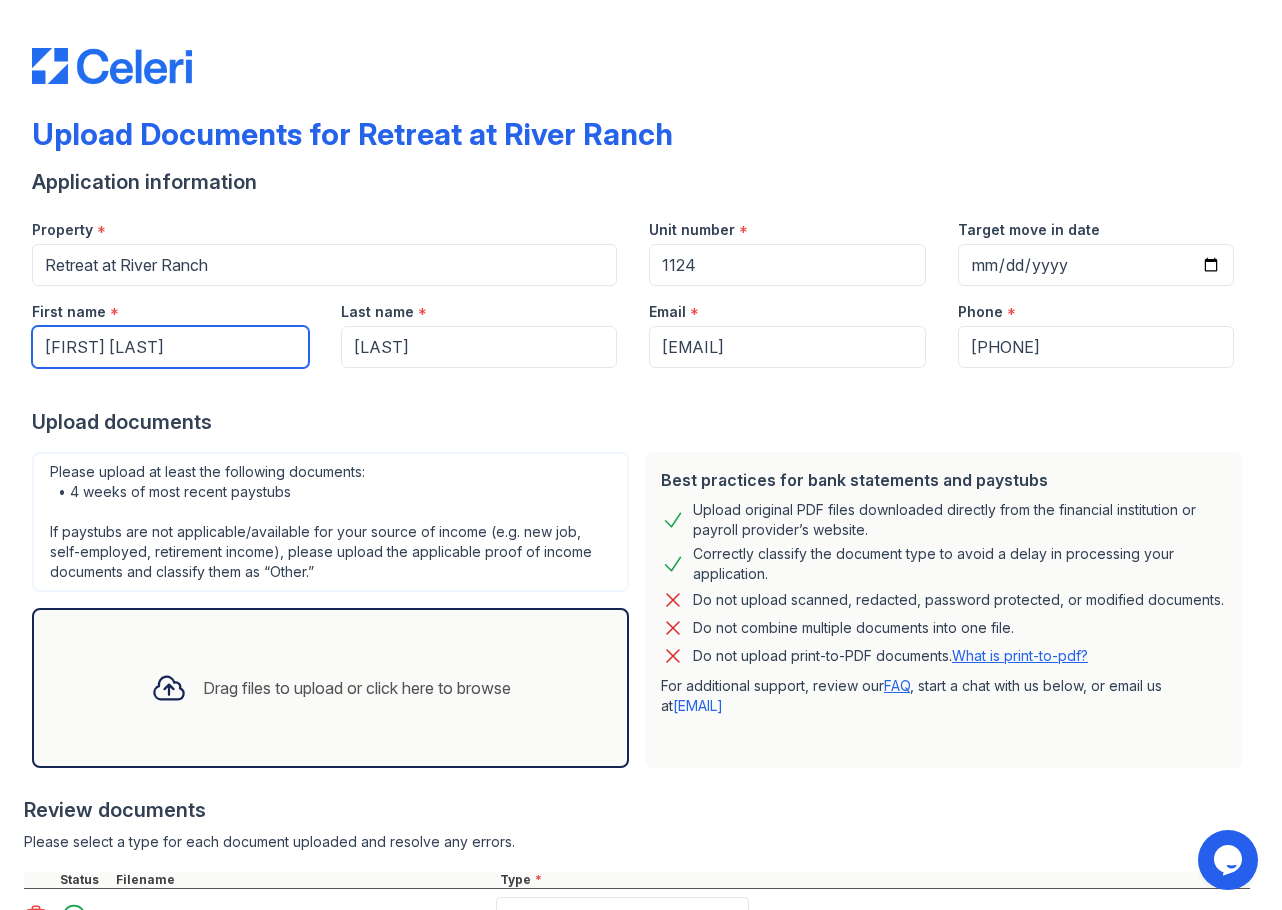 drag, startPoint x: 175, startPoint y: 350, endPoint x: 106, endPoint y: 342, distance: 69.46222 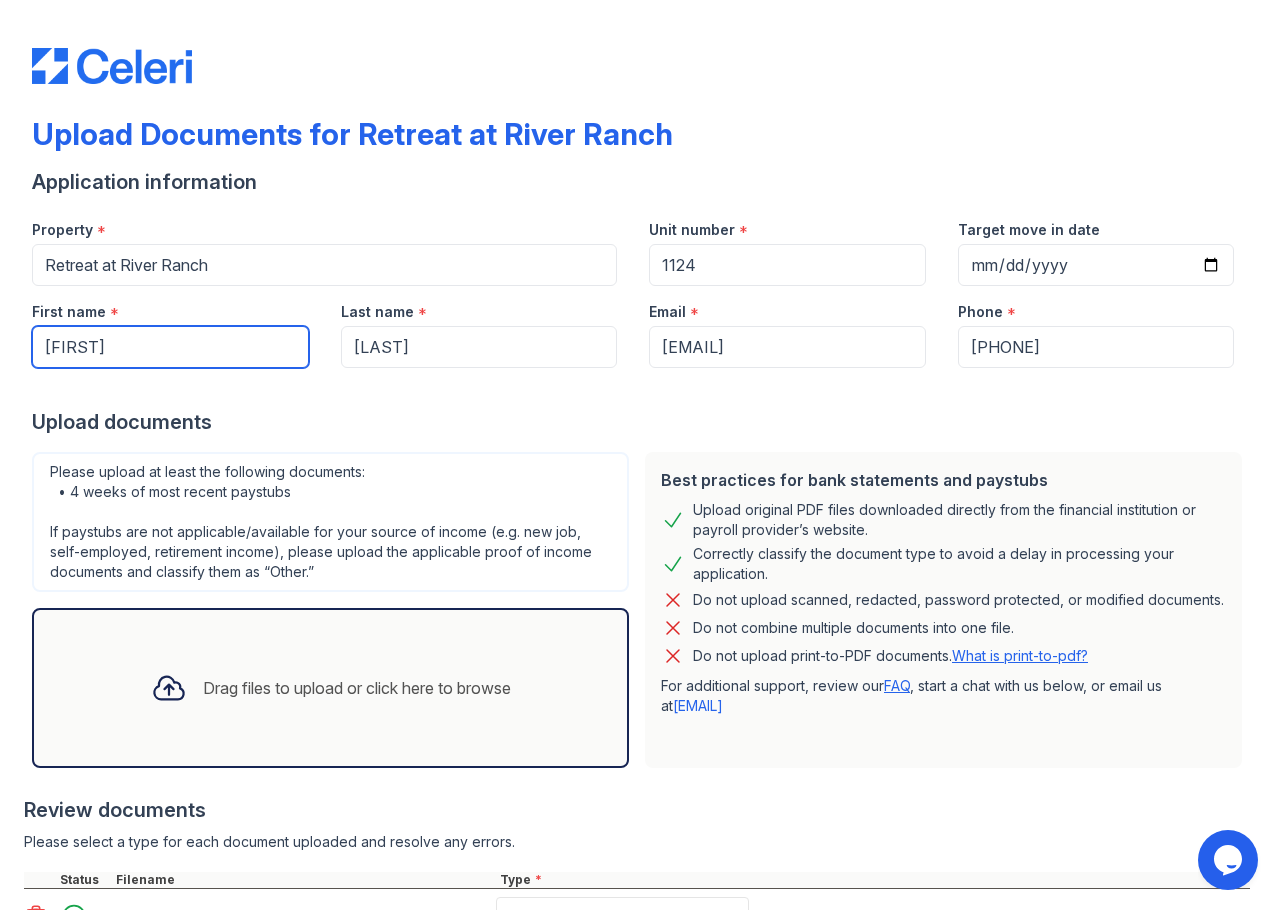 type on "[FIRST]" 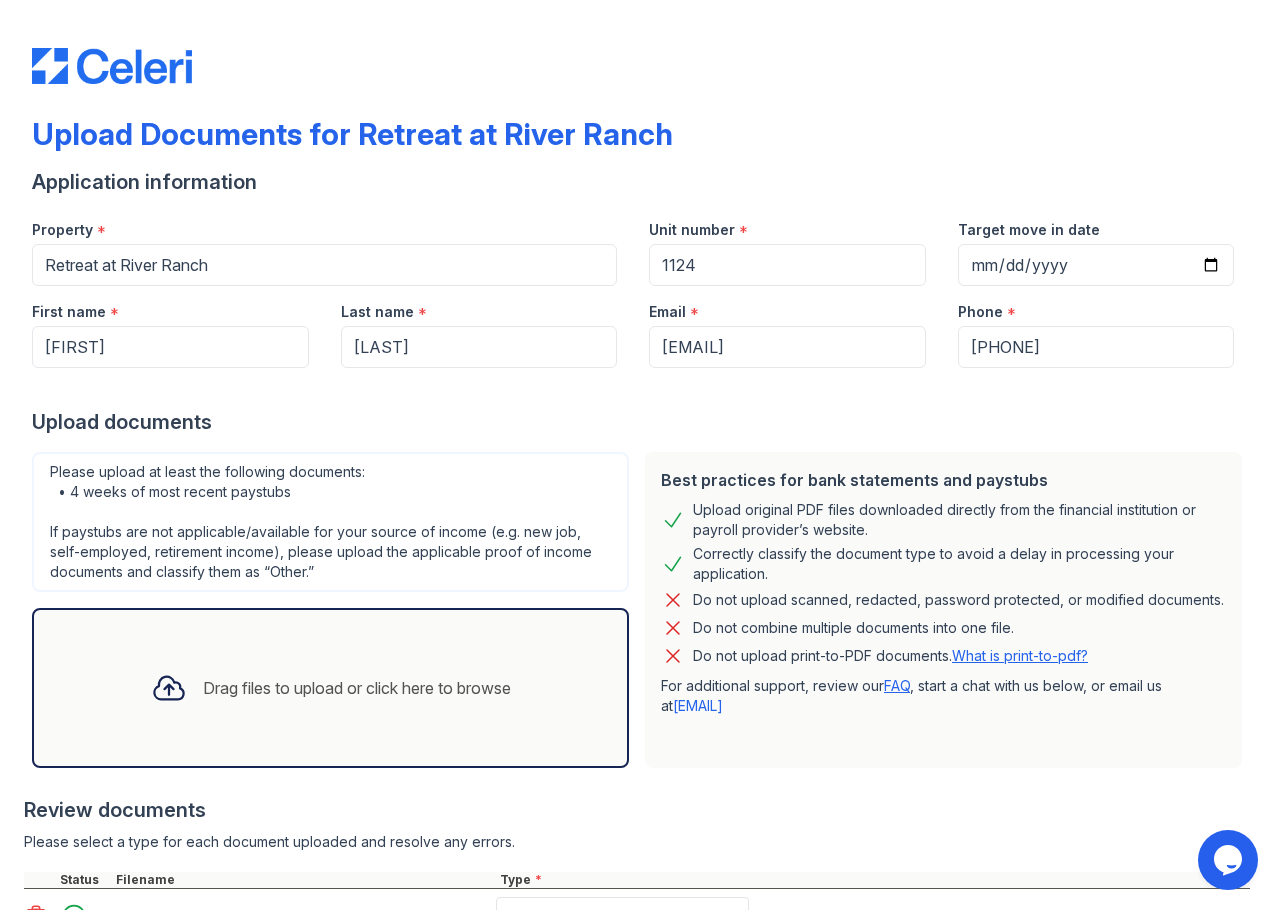 click on "Upload documents" at bounding box center (641, 422) 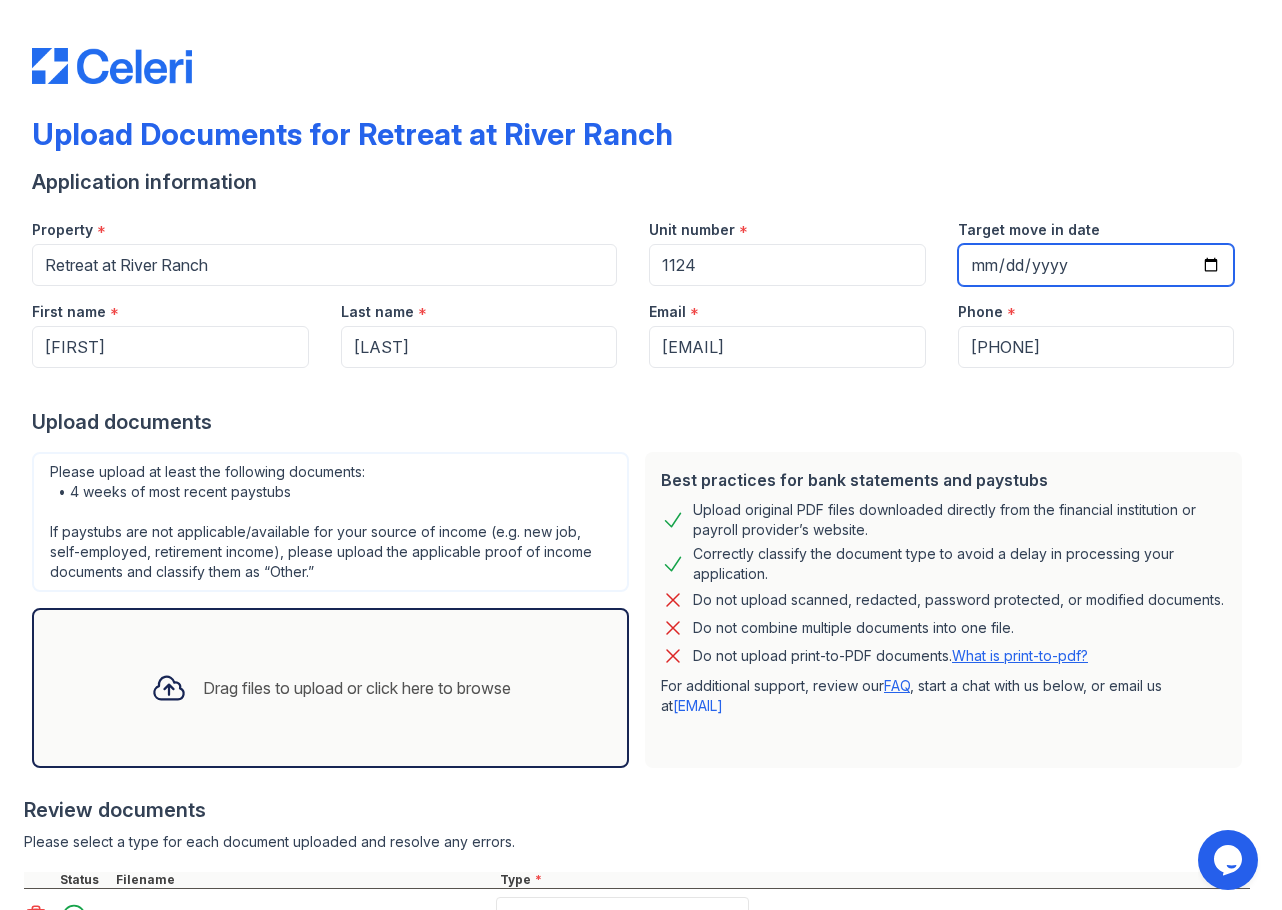 click on "[DATE]" at bounding box center (1096, 265) 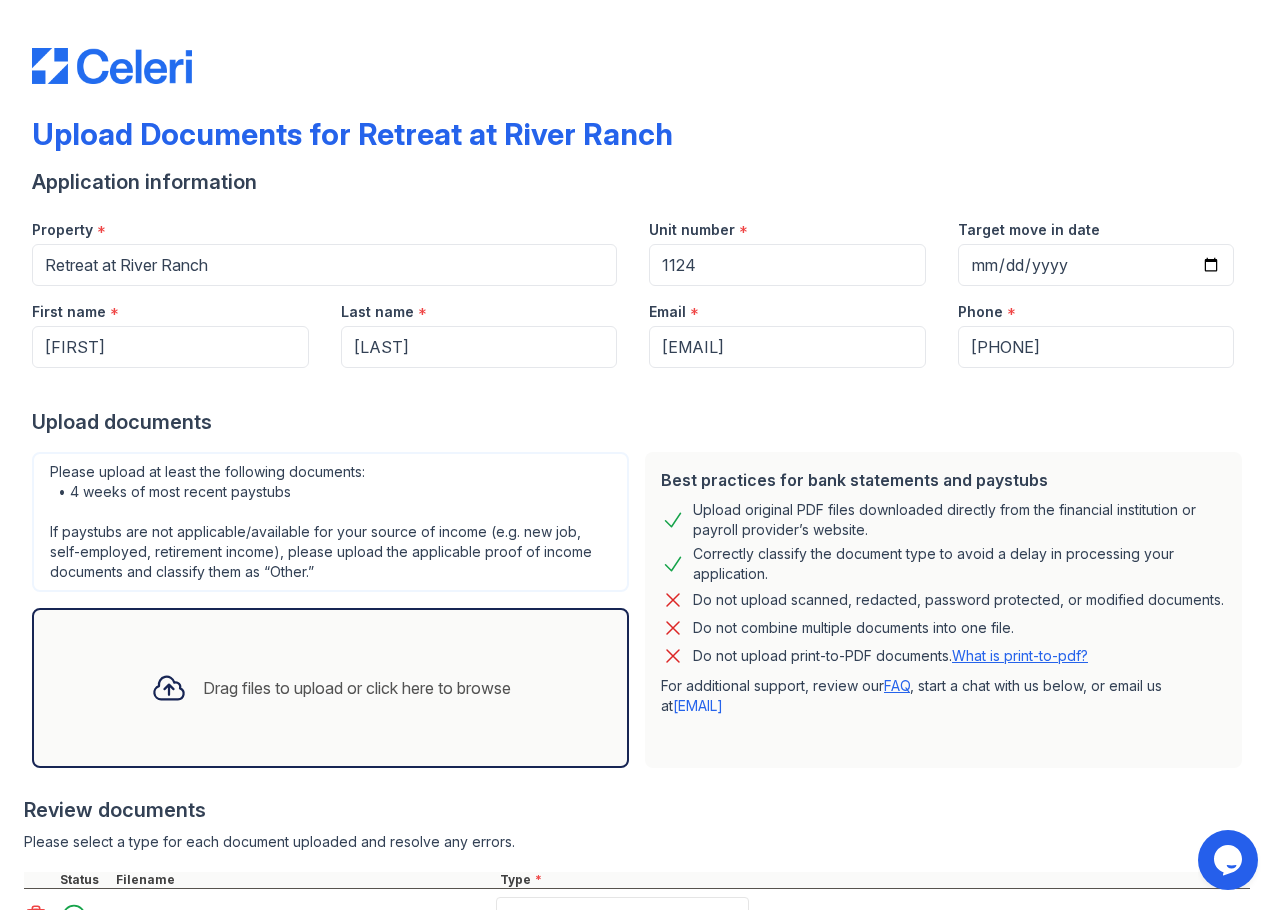 click on "Application information
Property
*
Retreat at River Ranch
Unit number
*
1124
Target move in date
[DATE]
First name
*
[FIRST]
Last name
*
[LAST]
Email
*
[EMAIL]
Phone
*
[PHONE]
Upload documents
Best practices for bank statements and paystubs
Upload original PDF files downloaded directly from the financial institution or payroll provider’s website.
Correctly classify the document type to avoid a delay in processing your application.
Do not upload scanned, redacted, password protected, or modified documents.
Do not combine multiple documents into one file.
Do not upload print-to-PDF documents.
What is print-to-pdf?
For additional support, review our
FAQ ,
start a chat with us below, or email us at" at bounding box center (641, 686) 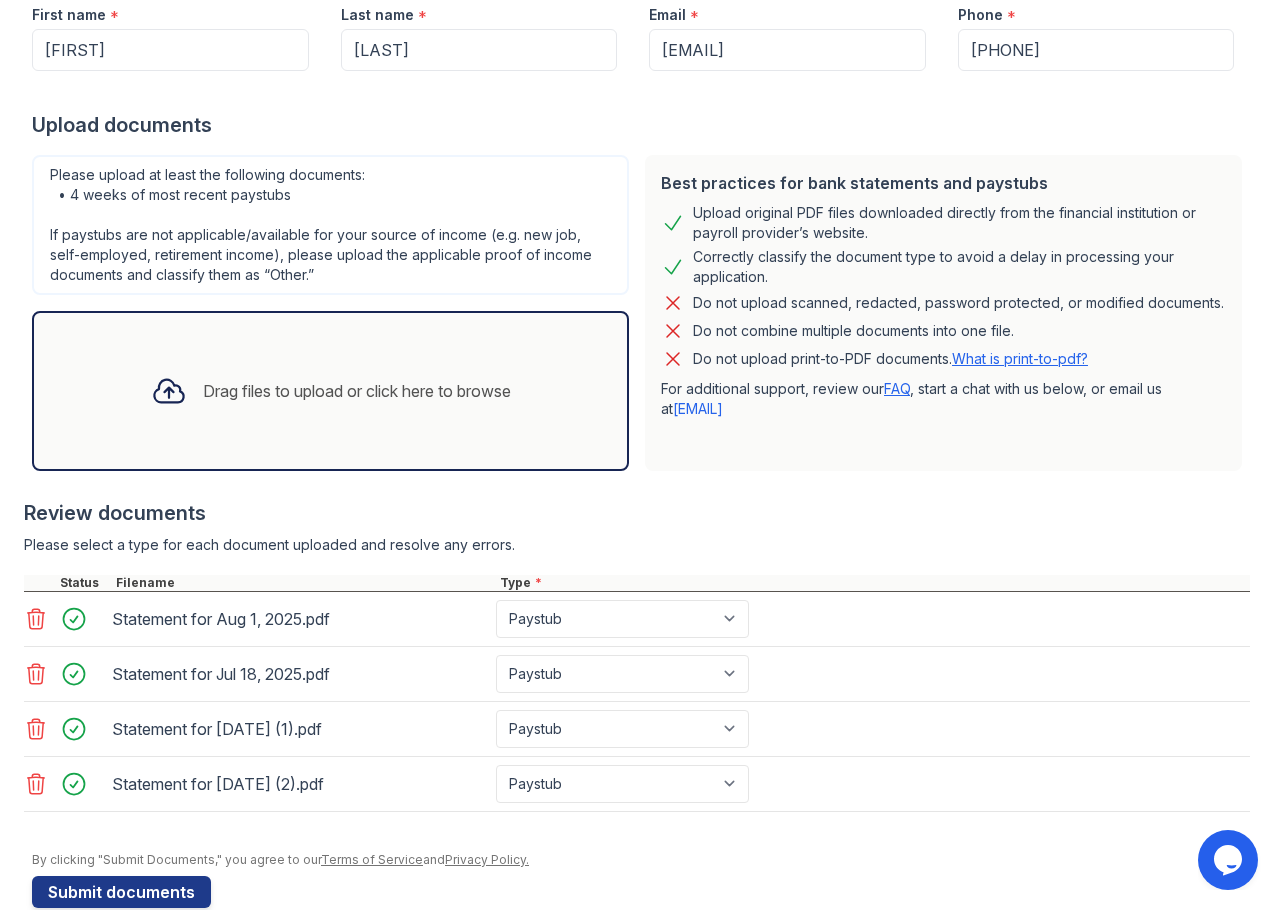 scroll, scrollTop: 300, scrollLeft: 0, axis: vertical 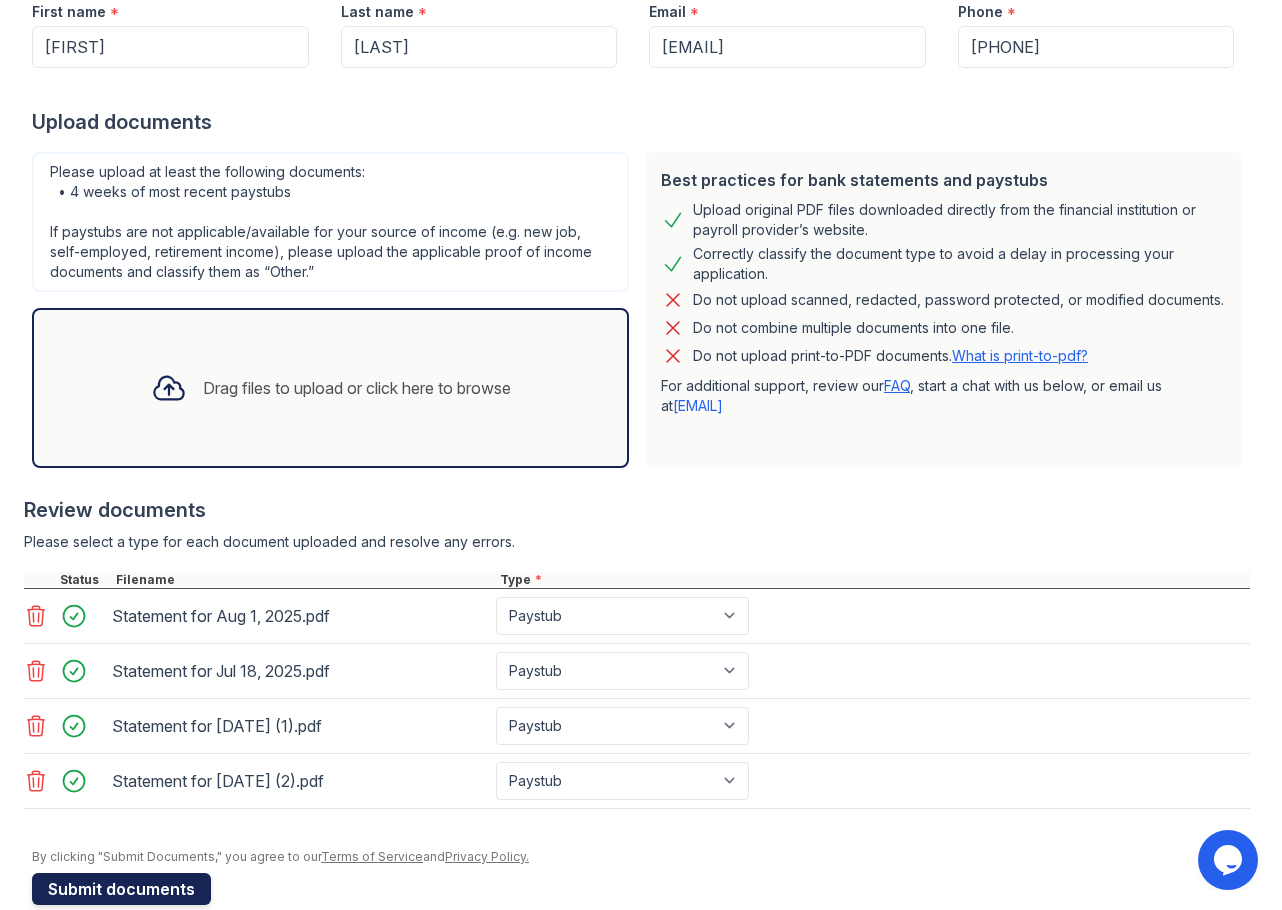 click on "Submit documents" at bounding box center (121, 889) 